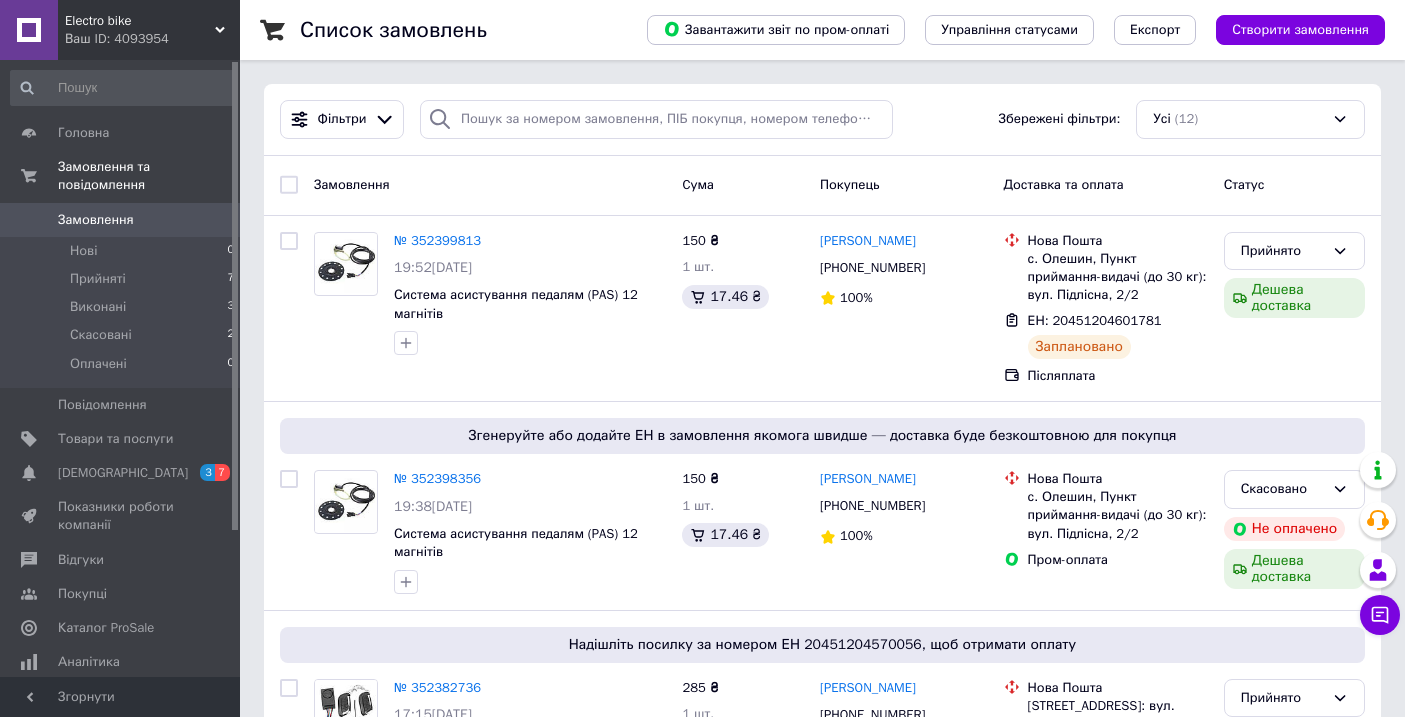 scroll, scrollTop: 0, scrollLeft: 0, axis: both 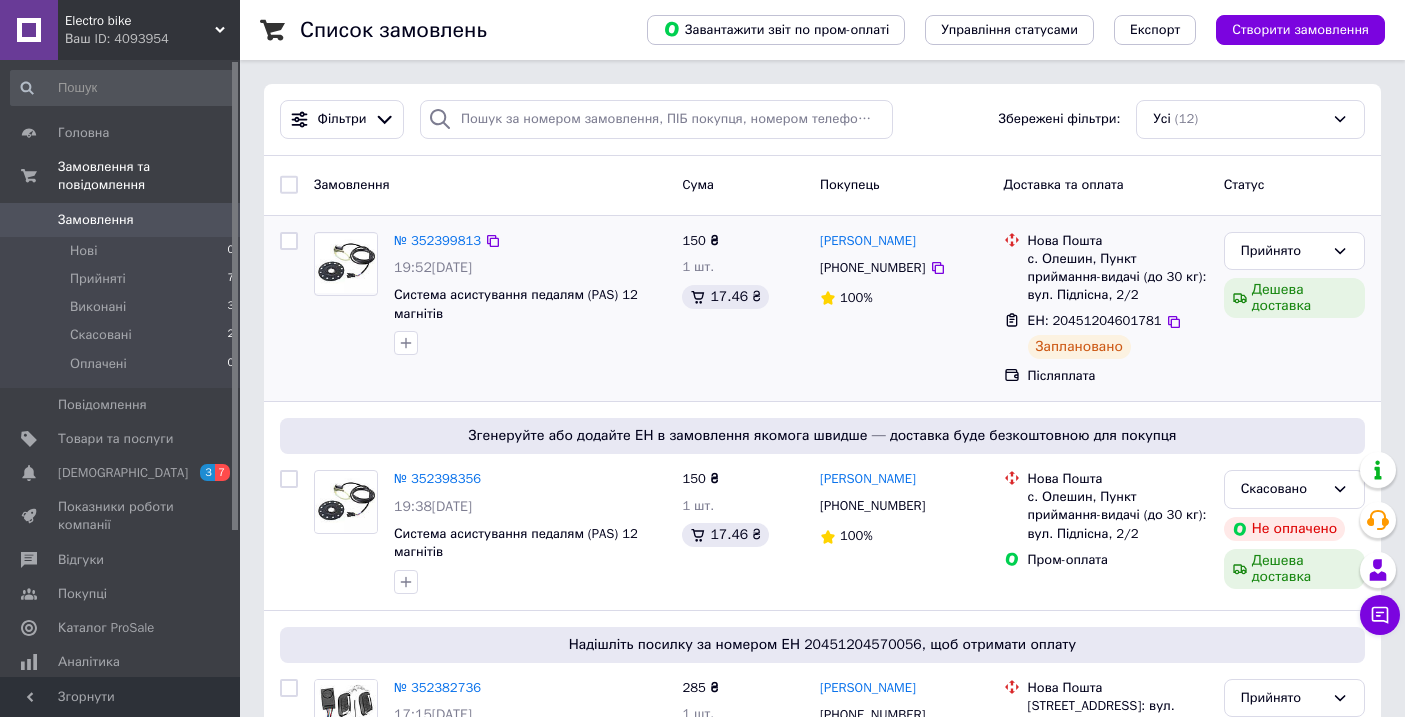 drag, startPoint x: 0, startPoint y: 0, endPoint x: 1248, endPoint y: 346, distance: 1295.0753 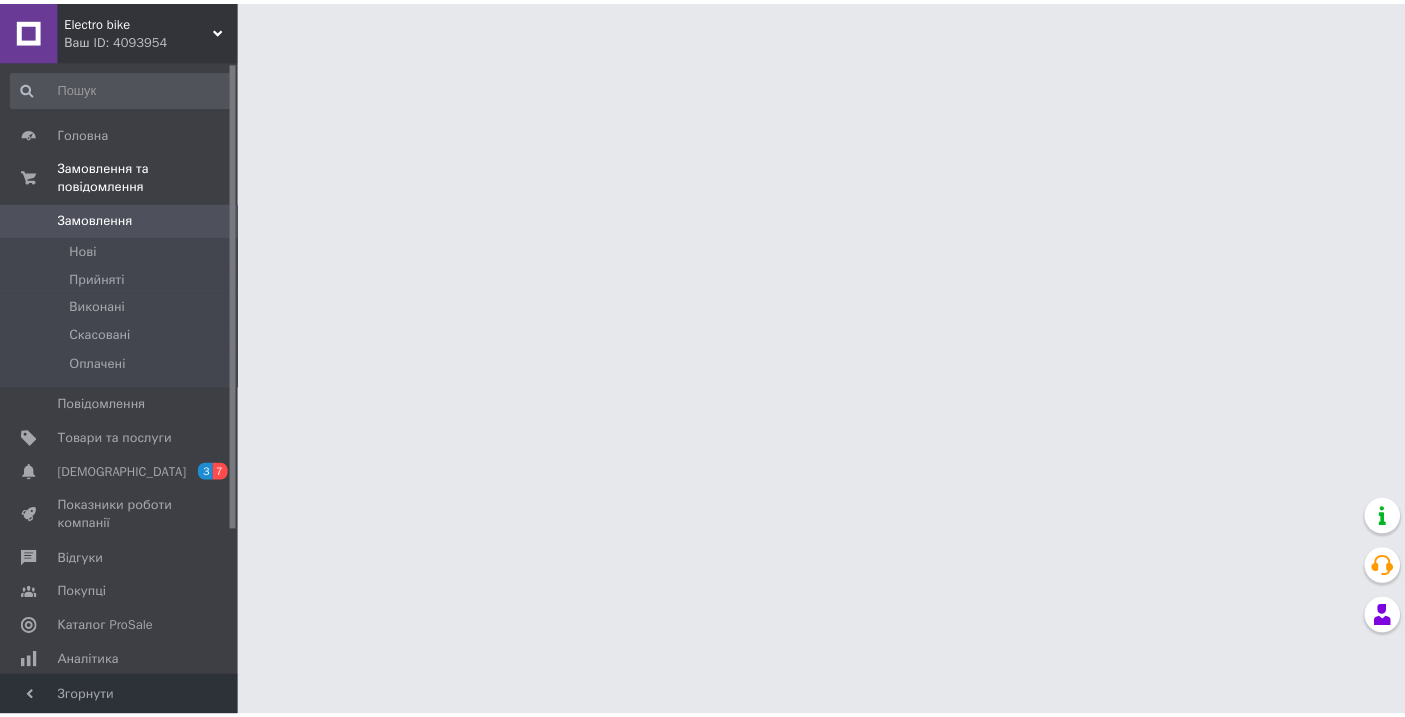 scroll, scrollTop: 0, scrollLeft: 0, axis: both 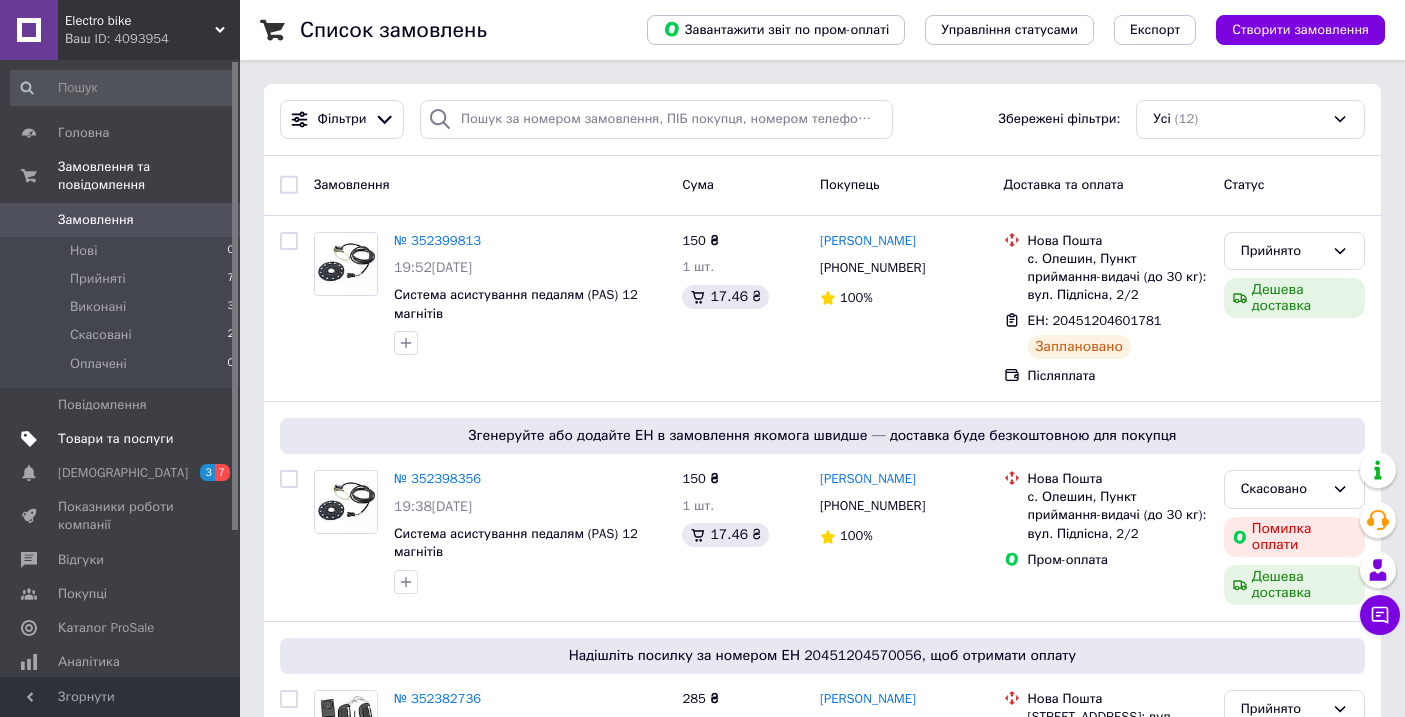 click on "Товари та послуги" at bounding box center (115, 439) 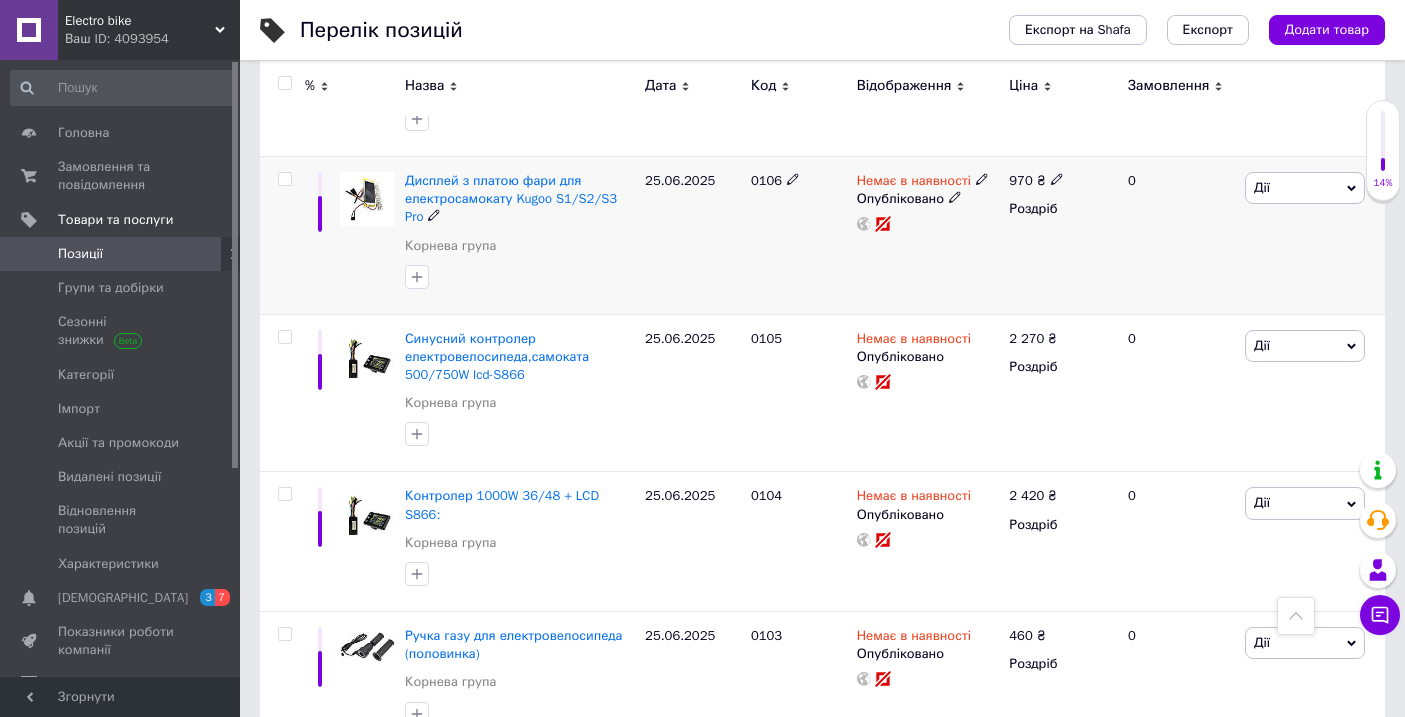 scroll, scrollTop: 5610, scrollLeft: 0, axis: vertical 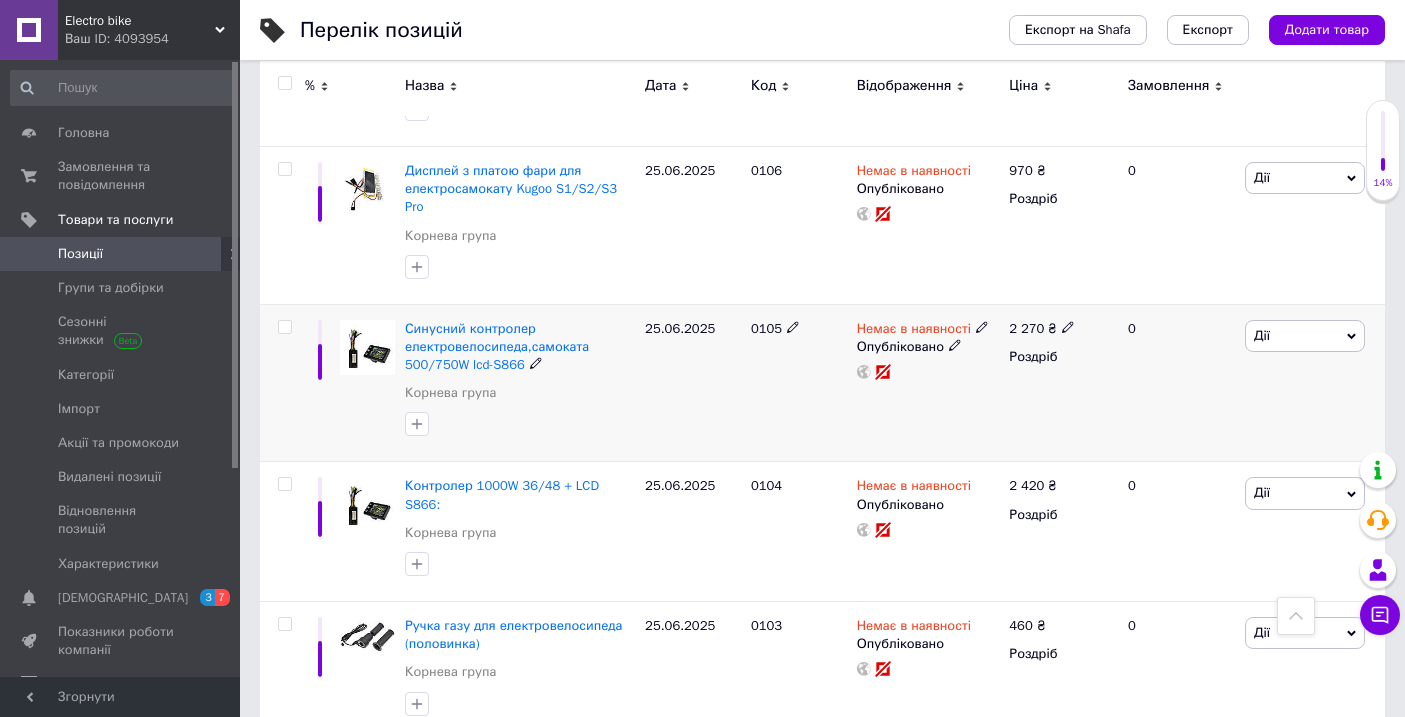 click at bounding box center [367, 347] 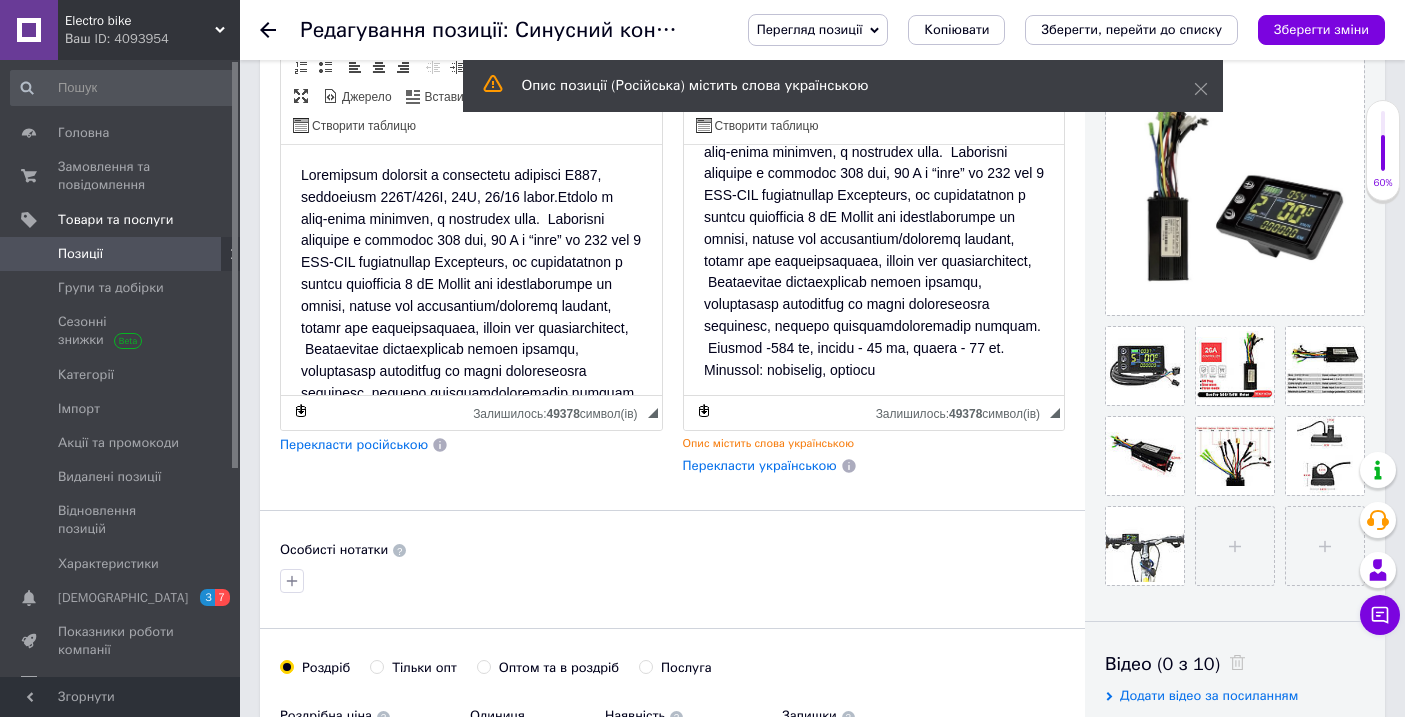 scroll, scrollTop: 117, scrollLeft: 0, axis: vertical 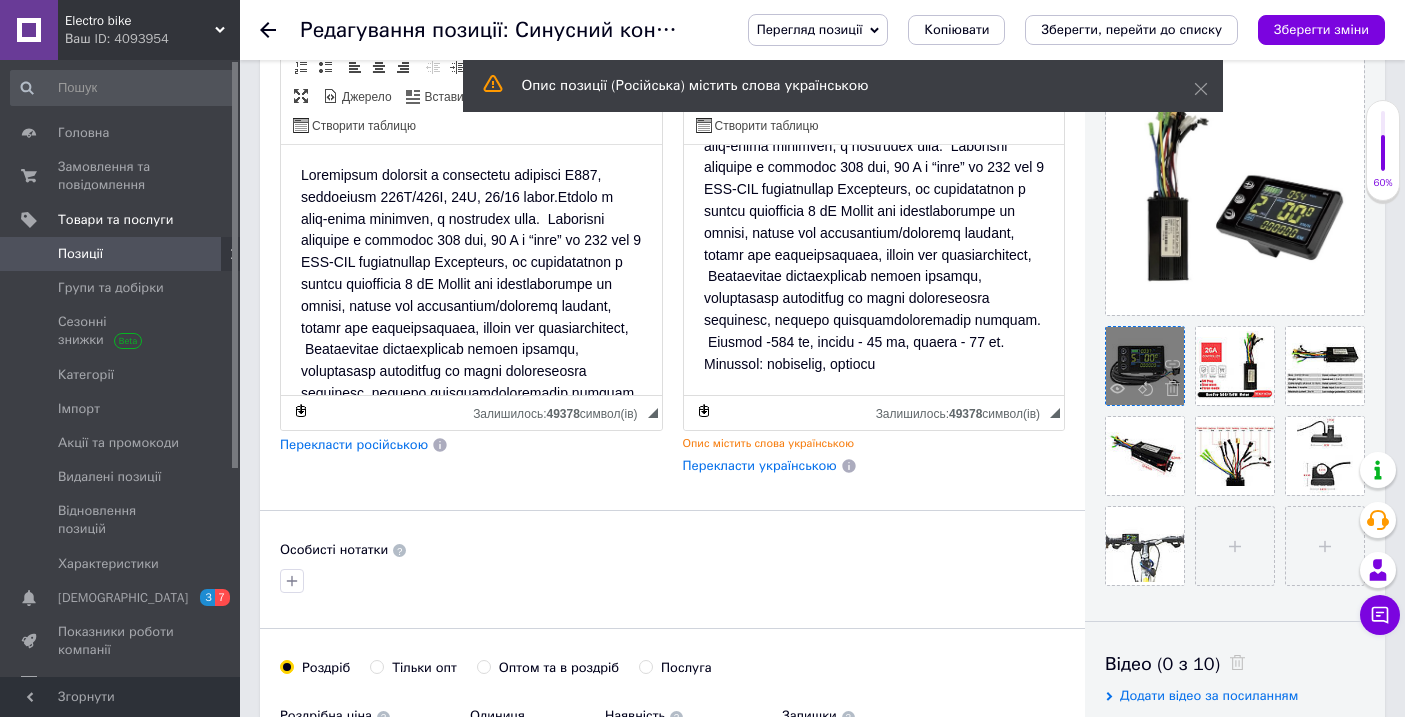 click at bounding box center [1167, 391] 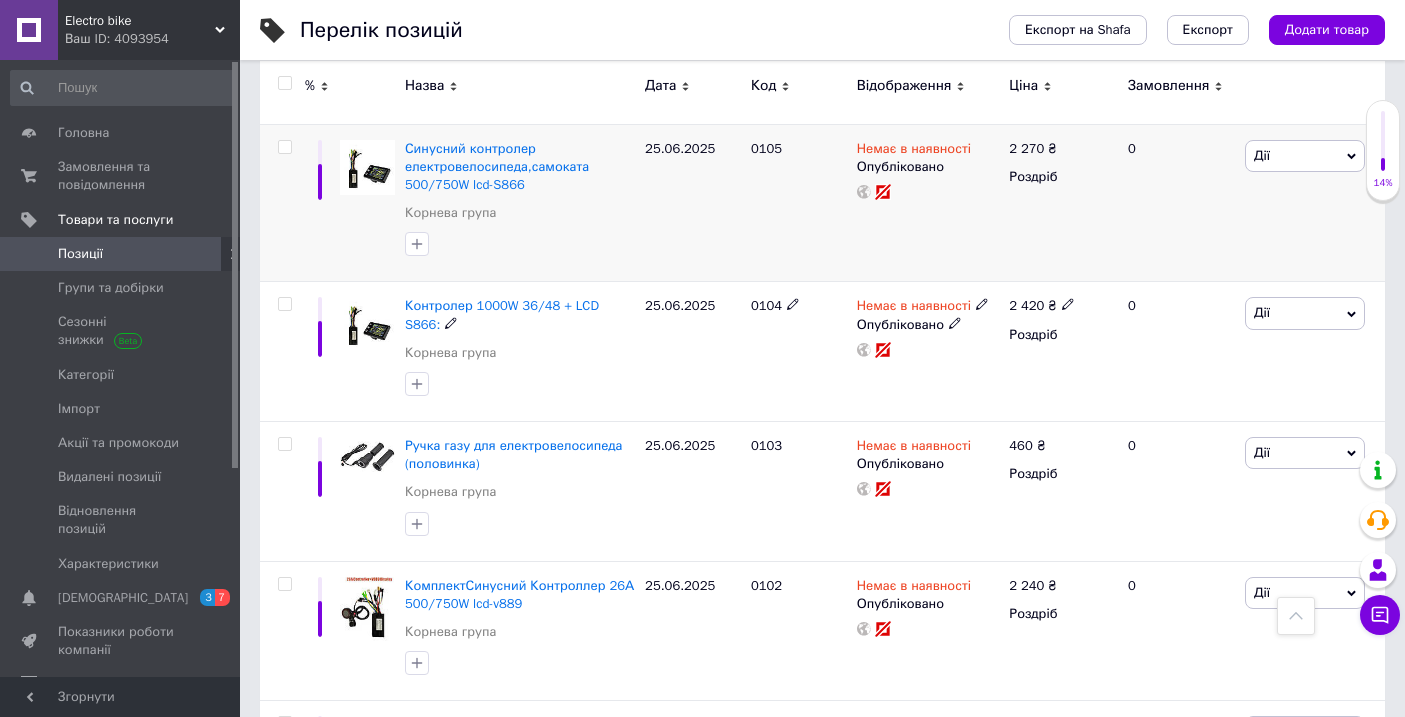 scroll, scrollTop: 5789, scrollLeft: 0, axis: vertical 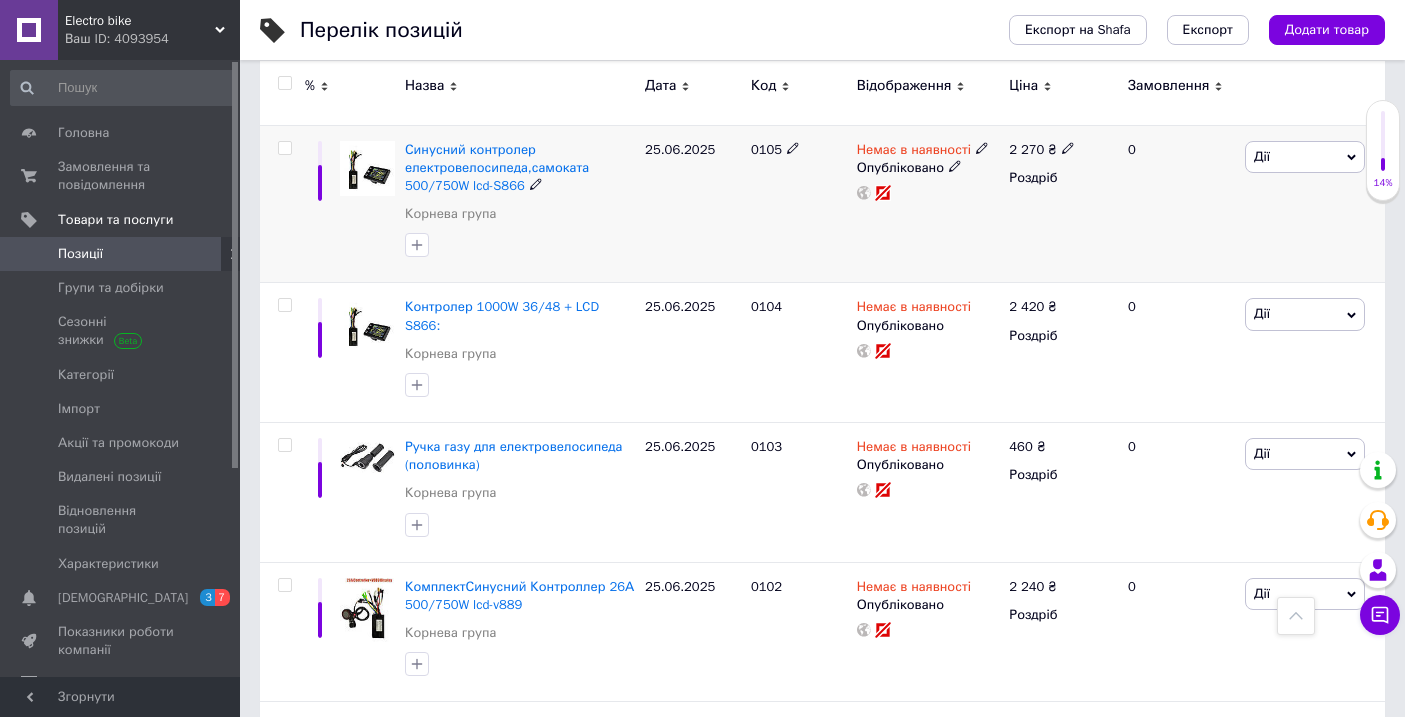 click at bounding box center [367, 168] 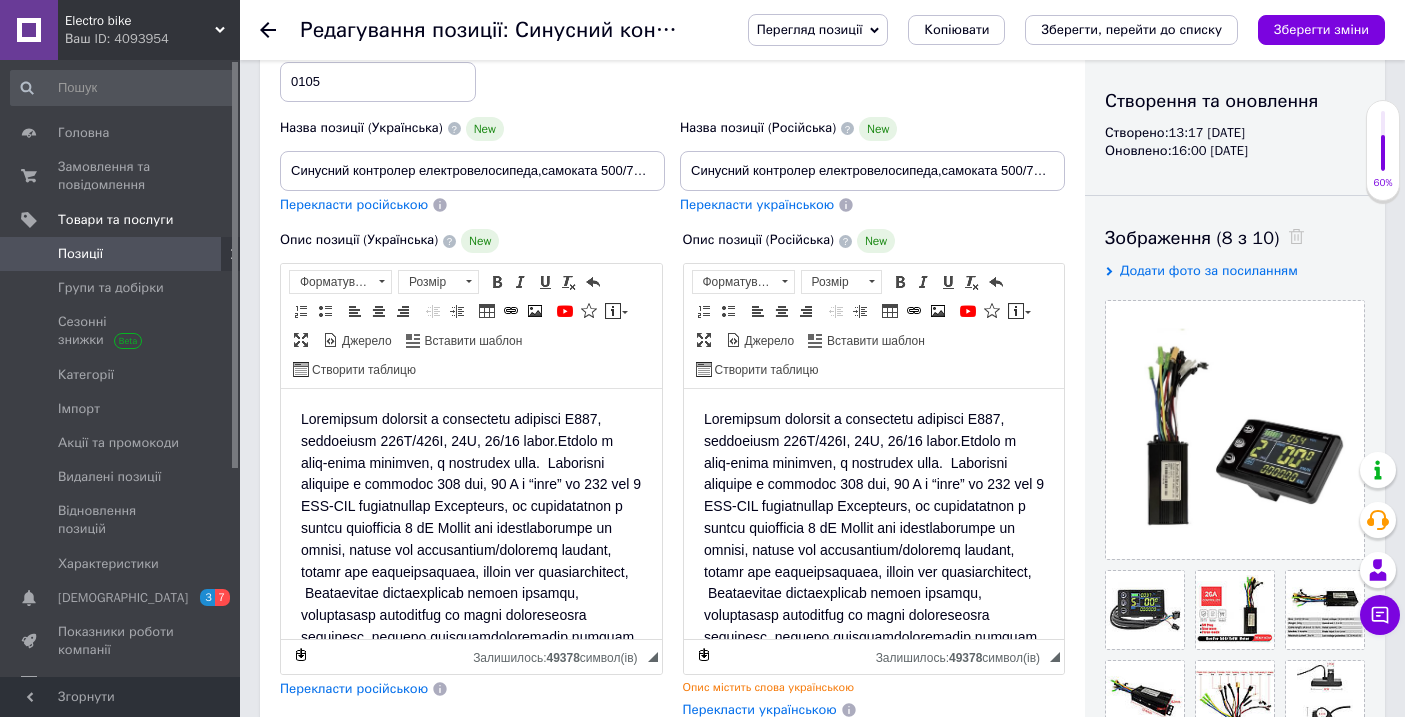 scroll, scrollTop: 198, scrollLeft: 0, axis: vertical 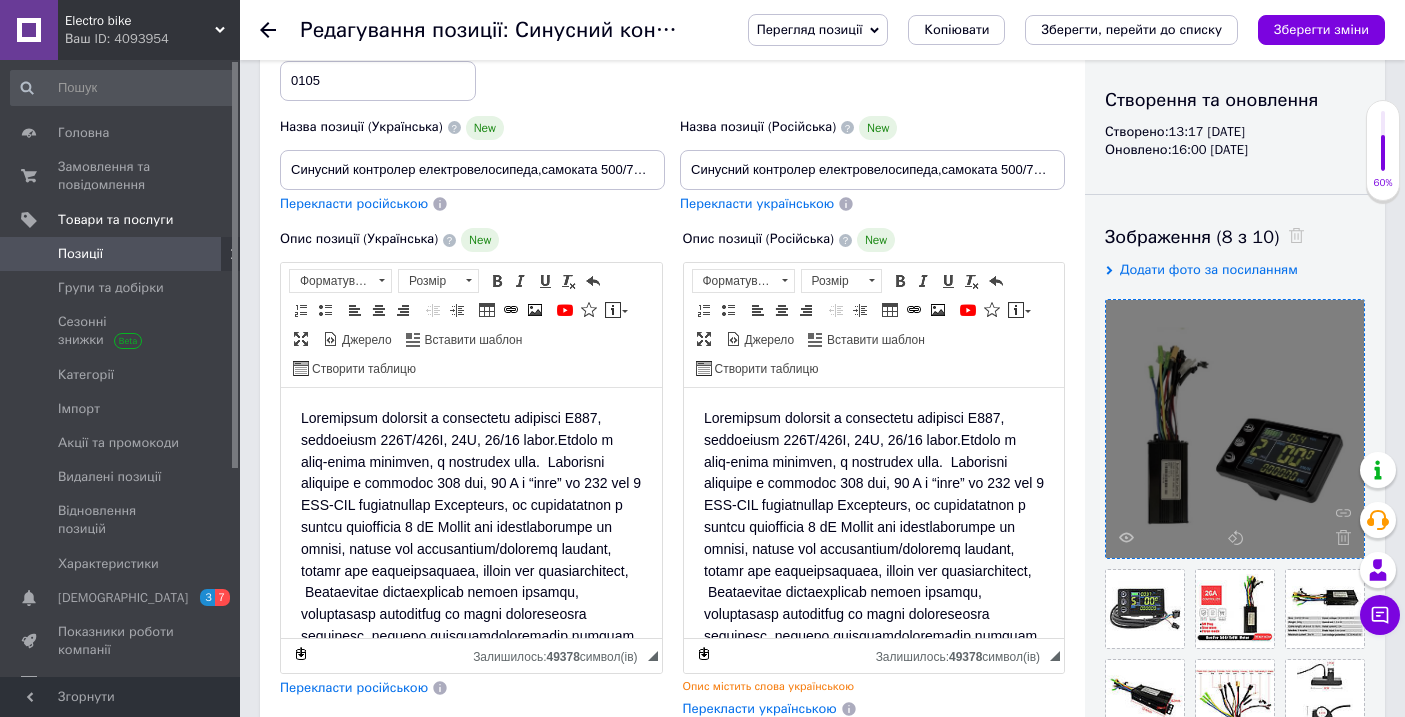 click at bounding box center [1235, 429] 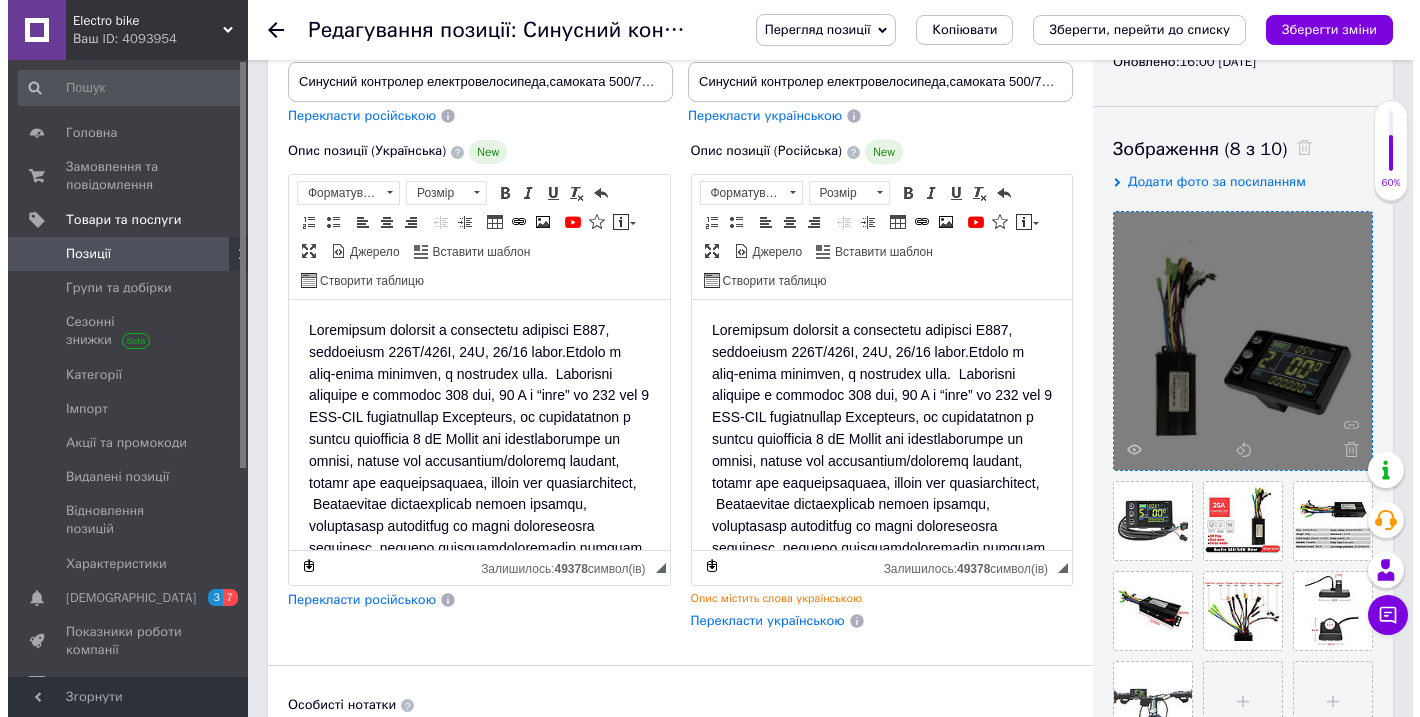 scroll, scrollTop: 390, scrollLeft: 0, axis: vertical 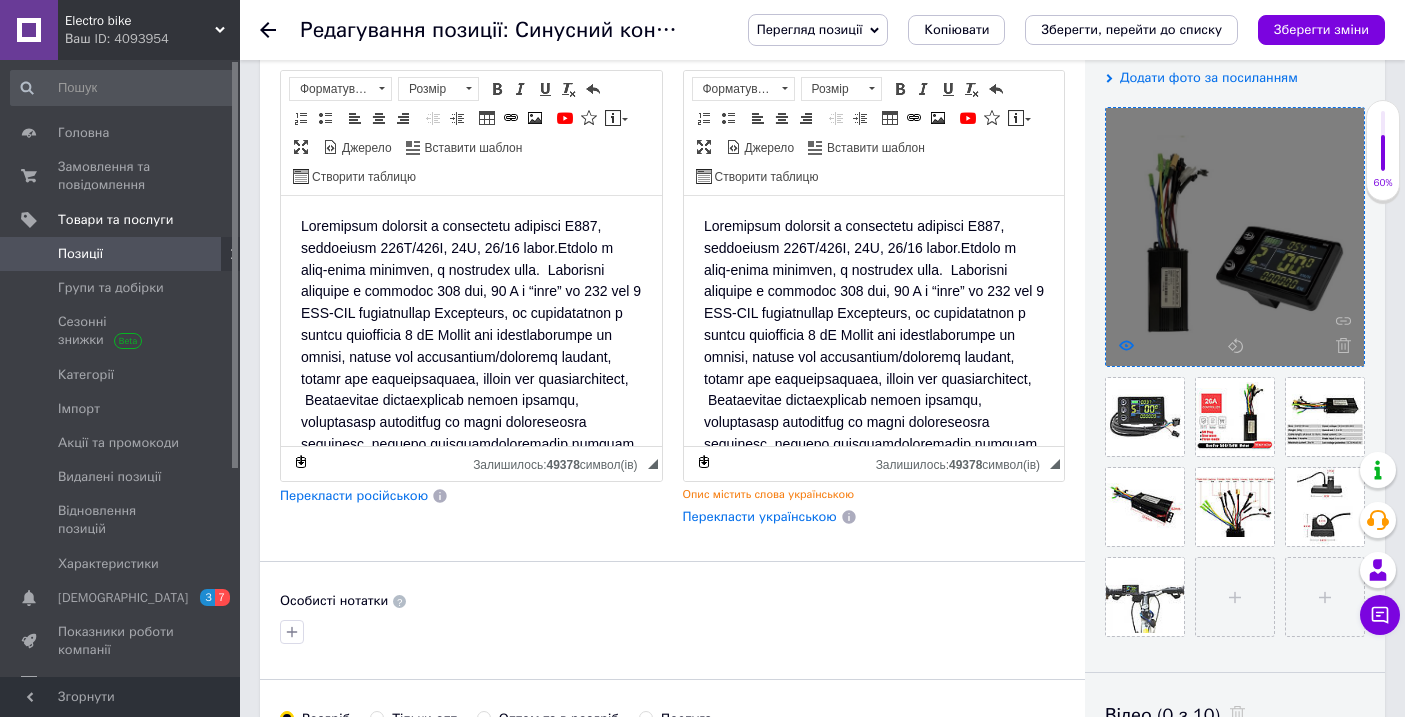 click 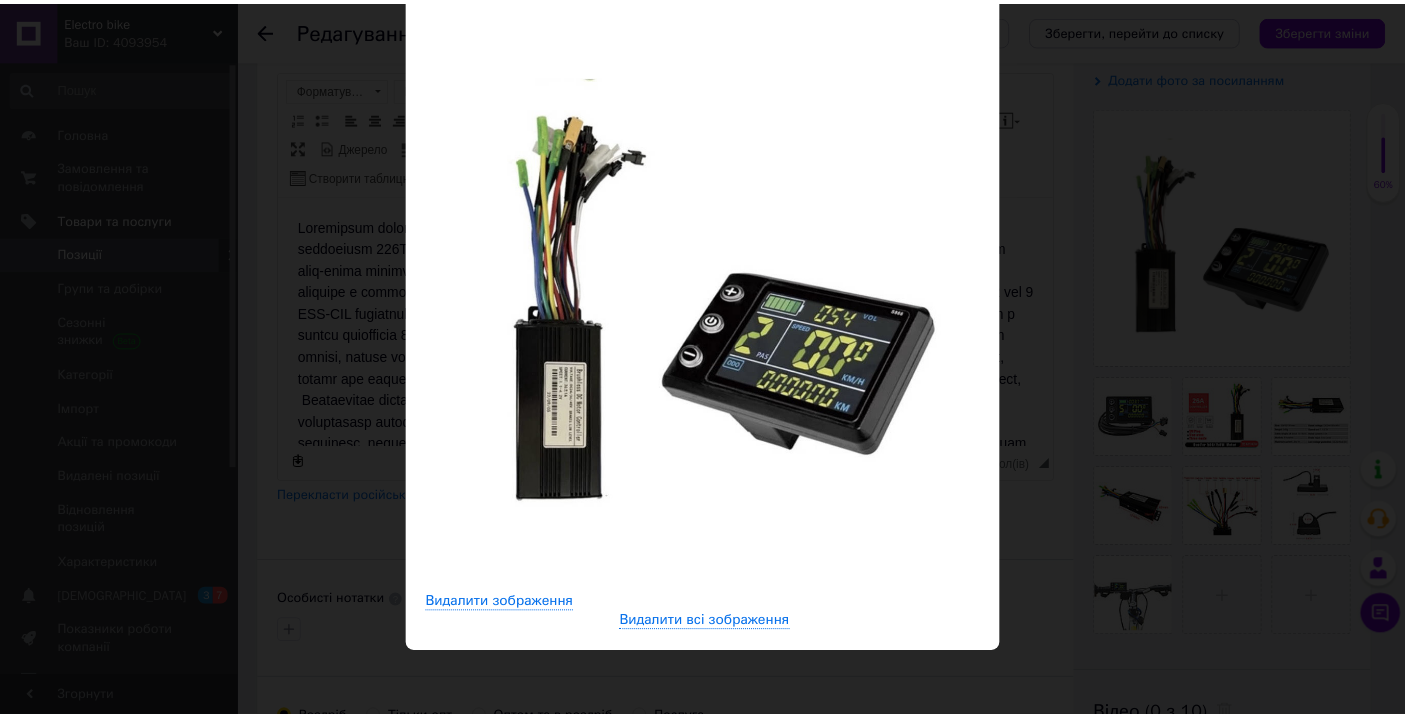 scroll, scrollTop: 214, scrollLeft: 0, axis: vertical 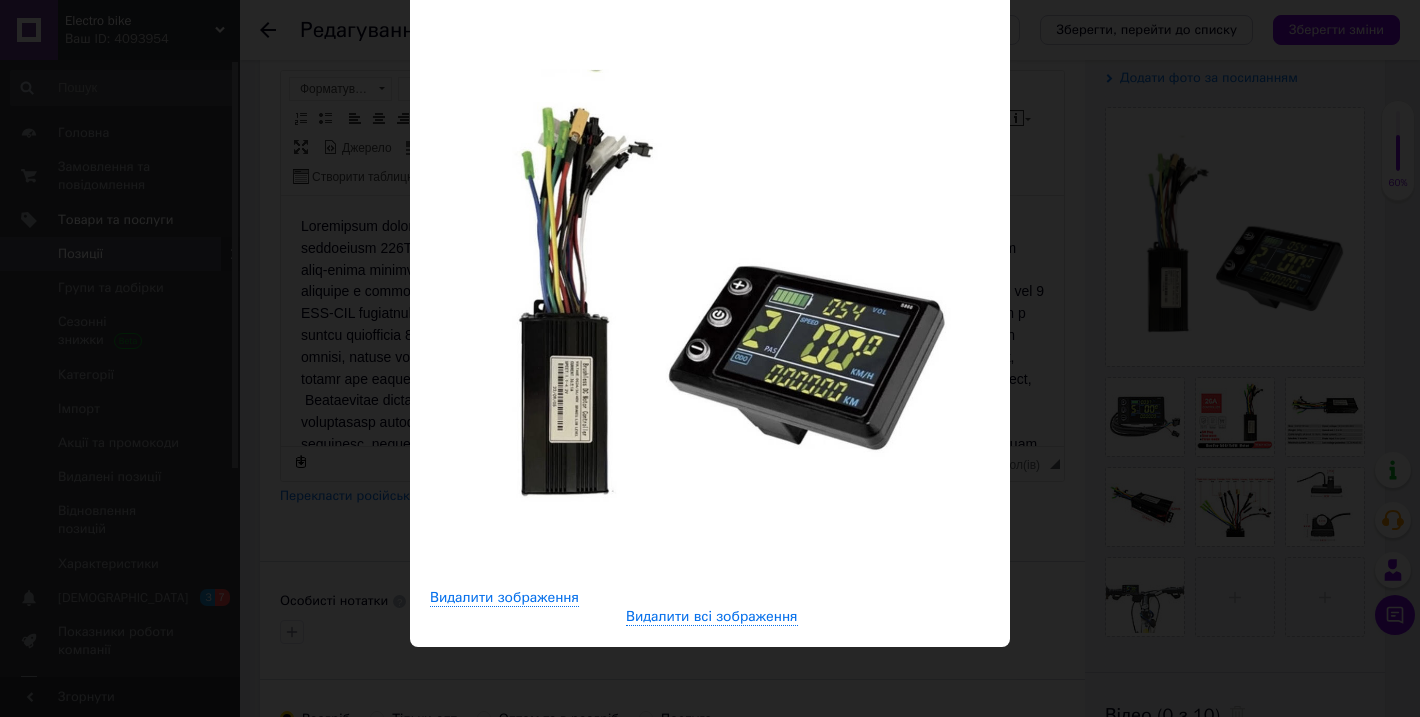 click at bounding box center (710, 288) 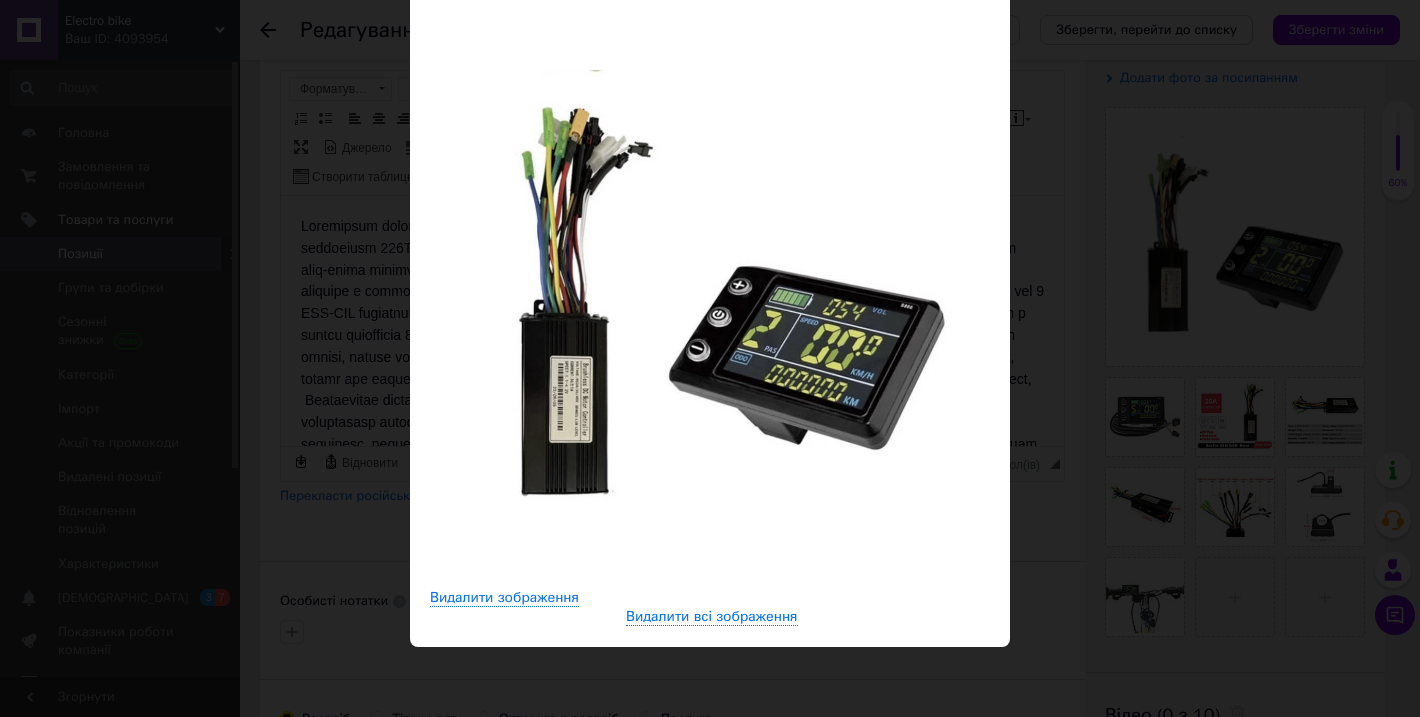 click on "× Перегляд зображення ← Попереднє Наступне → Видалити зображення Видалити всі зображення" at bounding box center (710, 358) 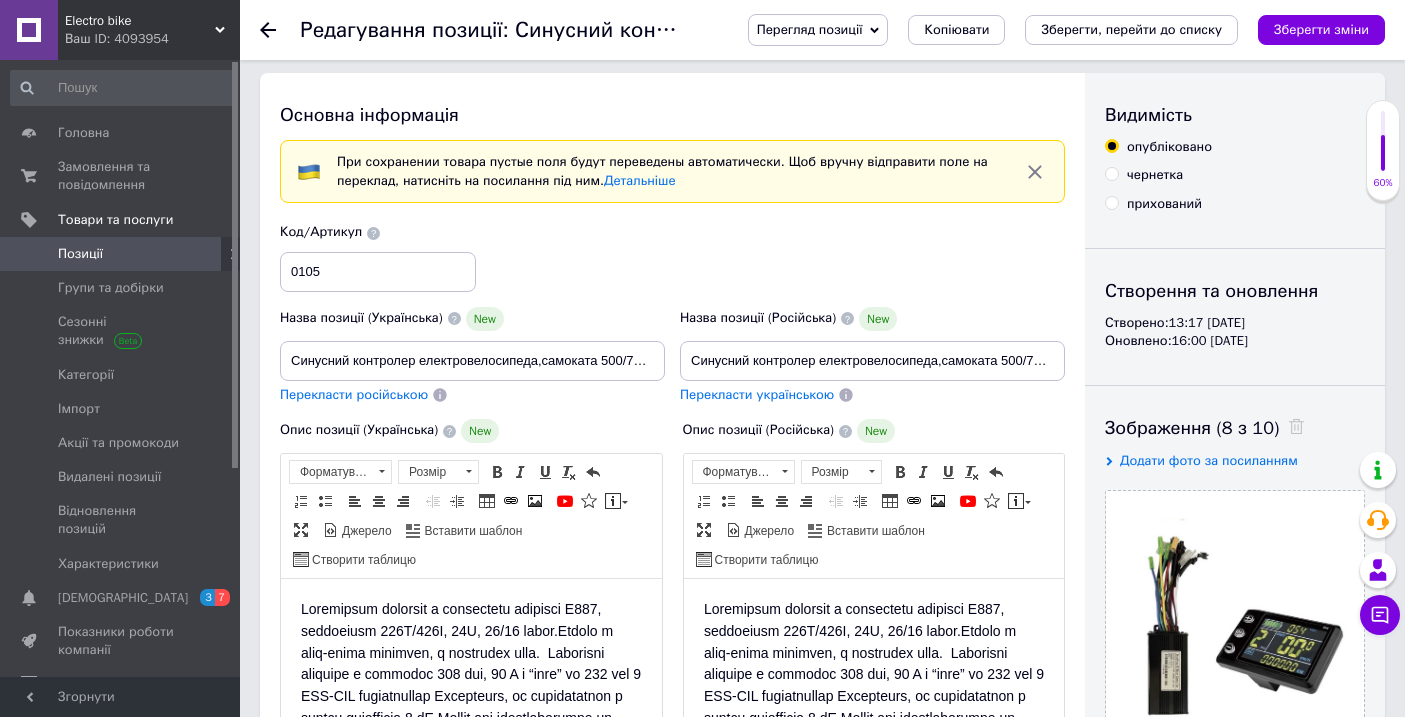 scroll, scrollTop: 0, scrollLeft: 0, axis: both 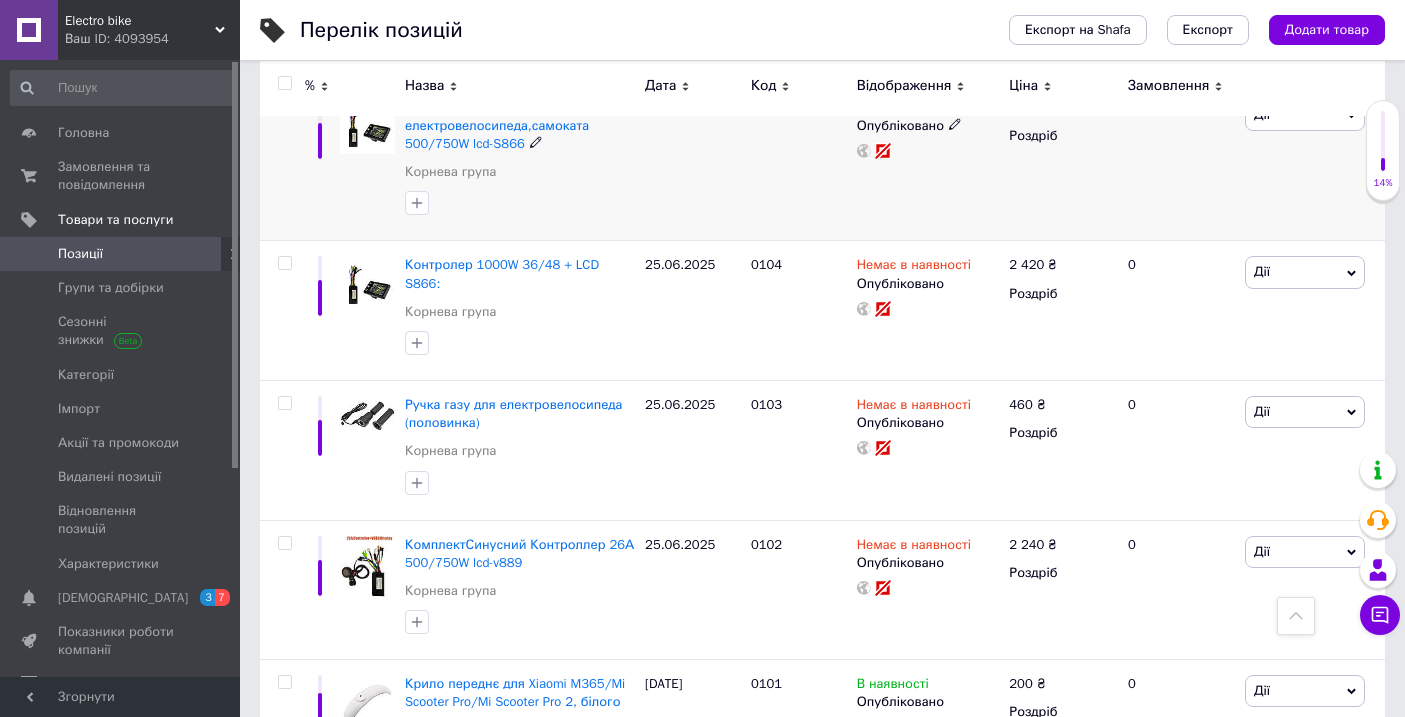 click on "Дії" at bounding box center [1305, 115] 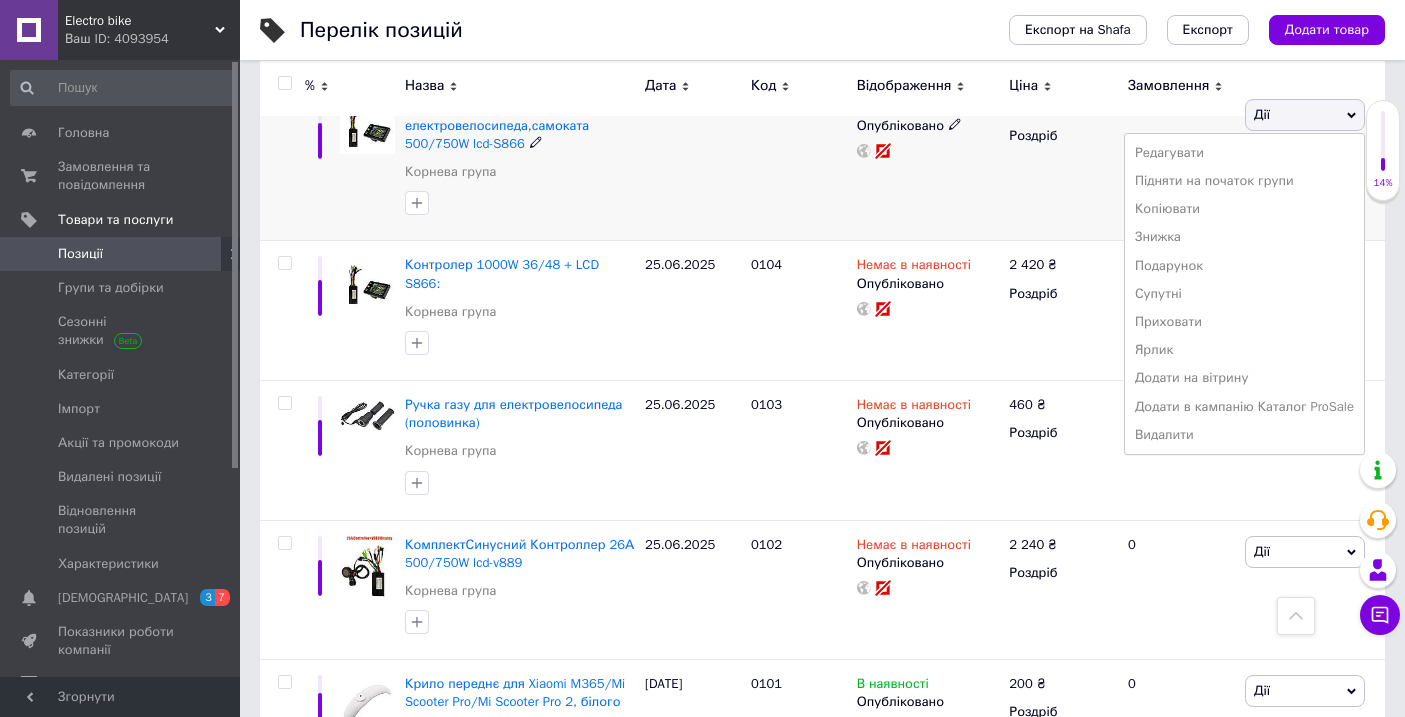 click on "2 270   ₴ Роздріб" at bounding box center (1060, 162) 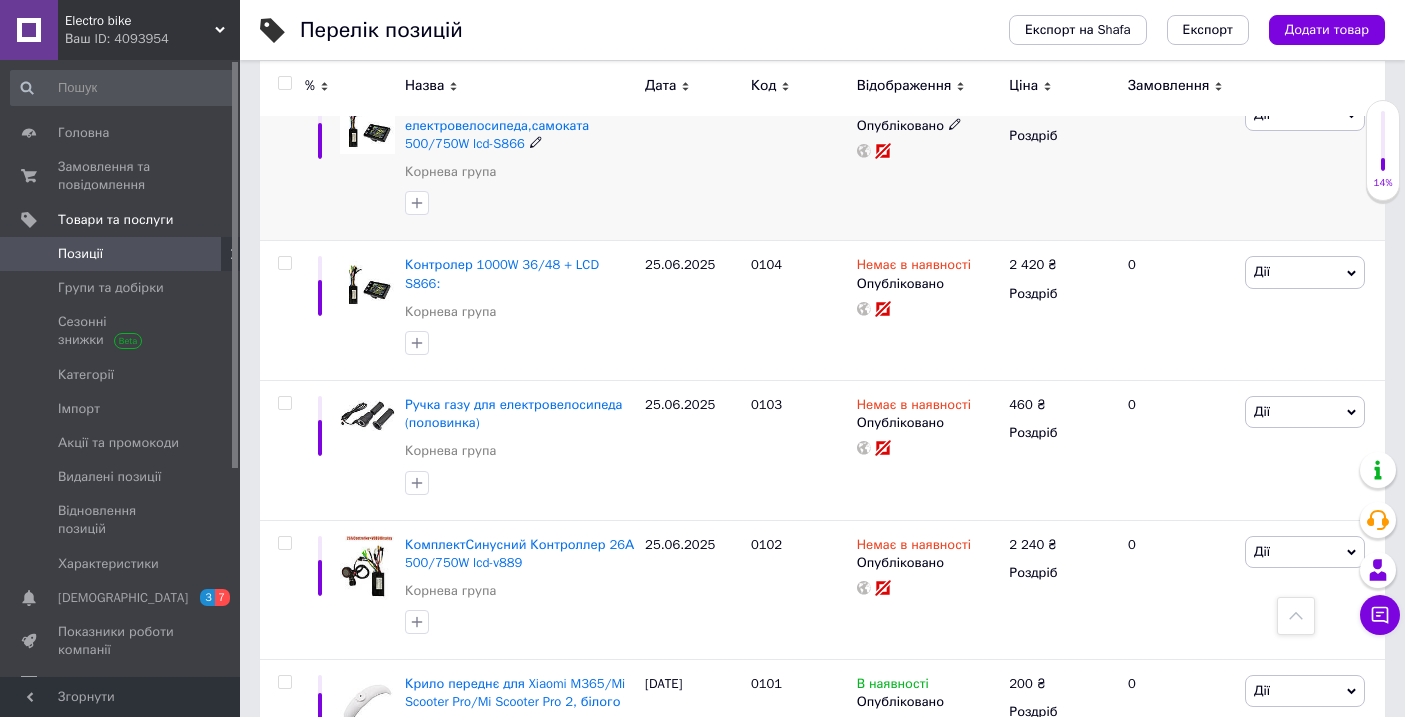 click at bounding box center (367, 126) 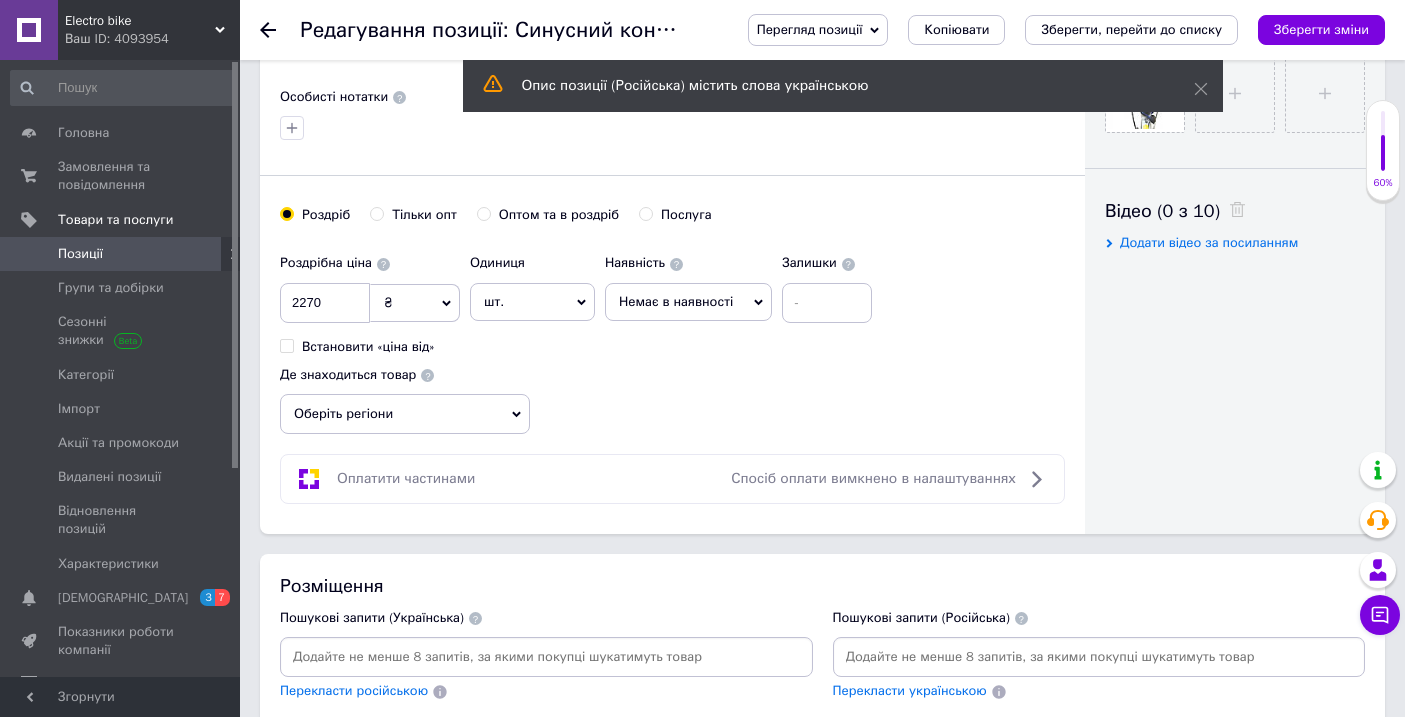 scroll, scrollTop: 893, scrollLeft: 0, axis: vertical 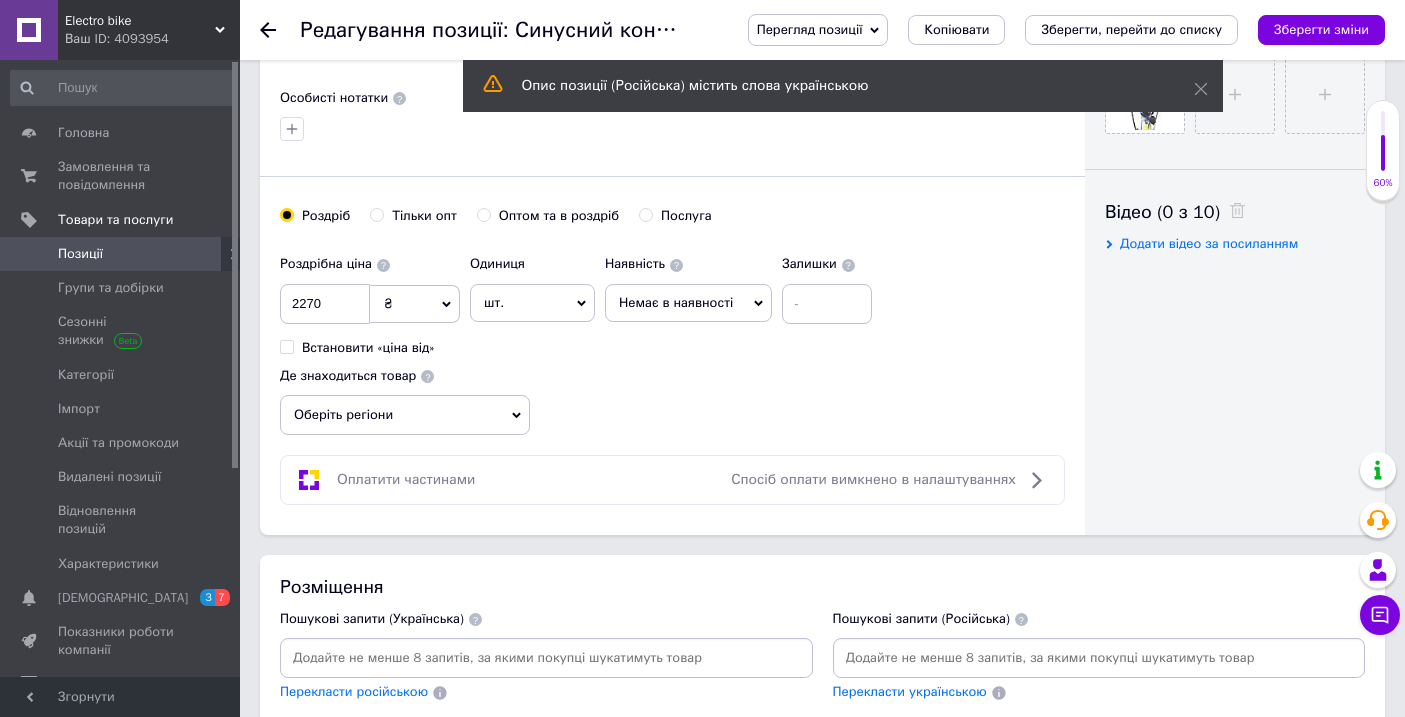 click on "Немає в наявності" at bounding box center (676, 302) 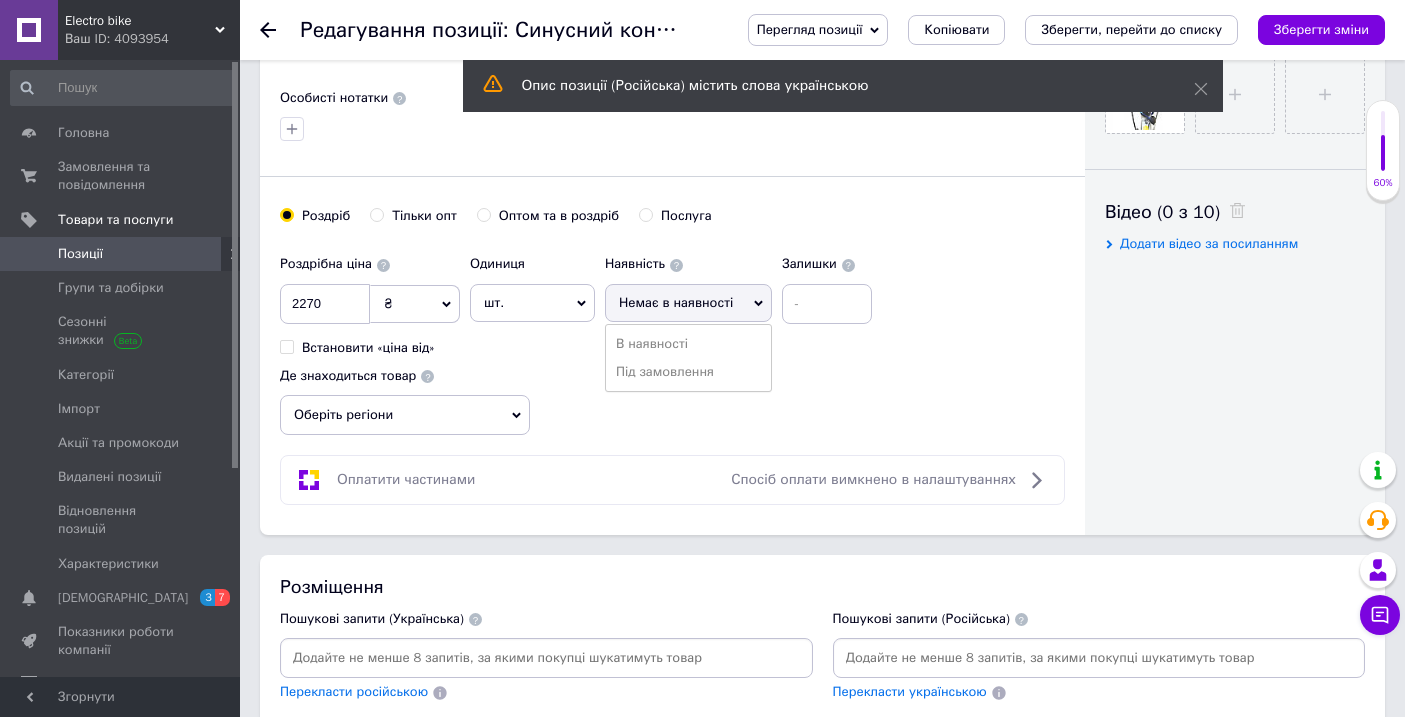click on "В наявності" at bounding box center (688, 344) 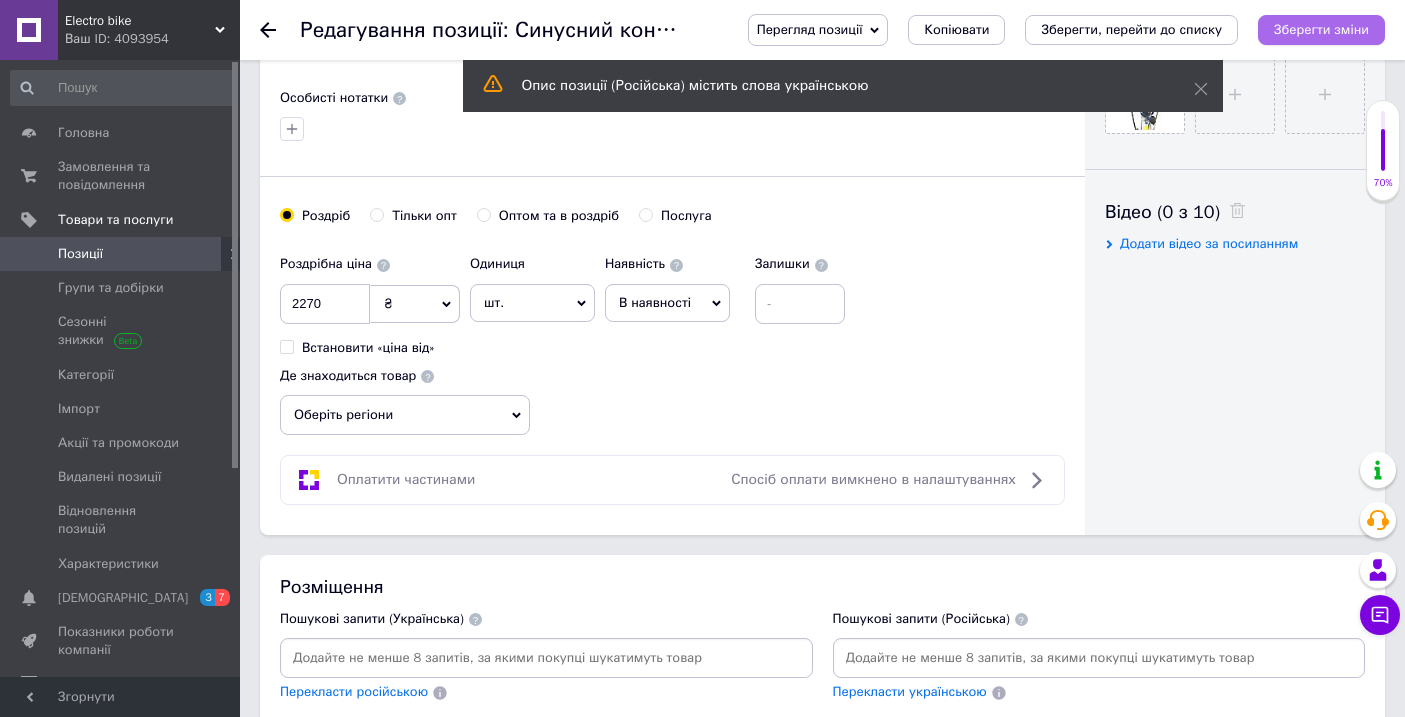 click on "Зберегти зміни" at bounding box center [1321, 29] 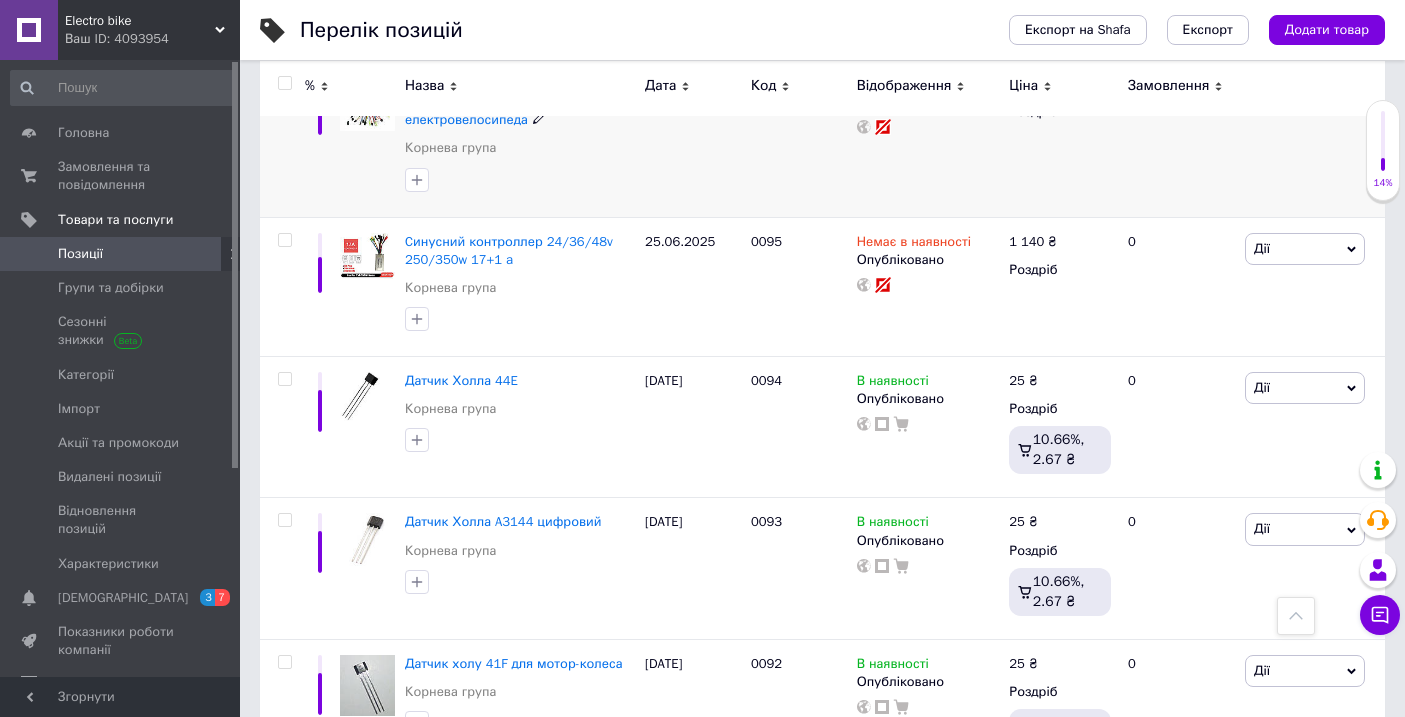 scroll, scrollTop: 7188, scrollLeft: 0, axis: vertical 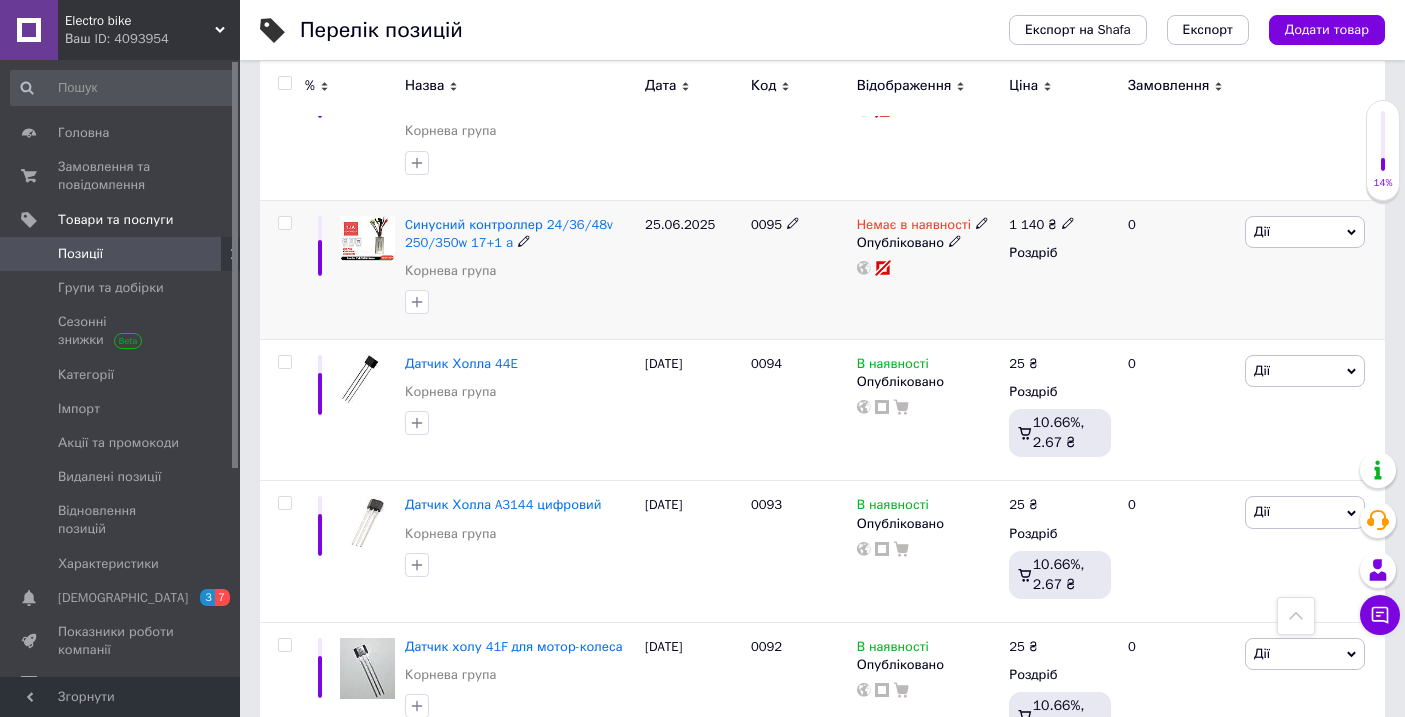 click at bounding box center [367, 239] 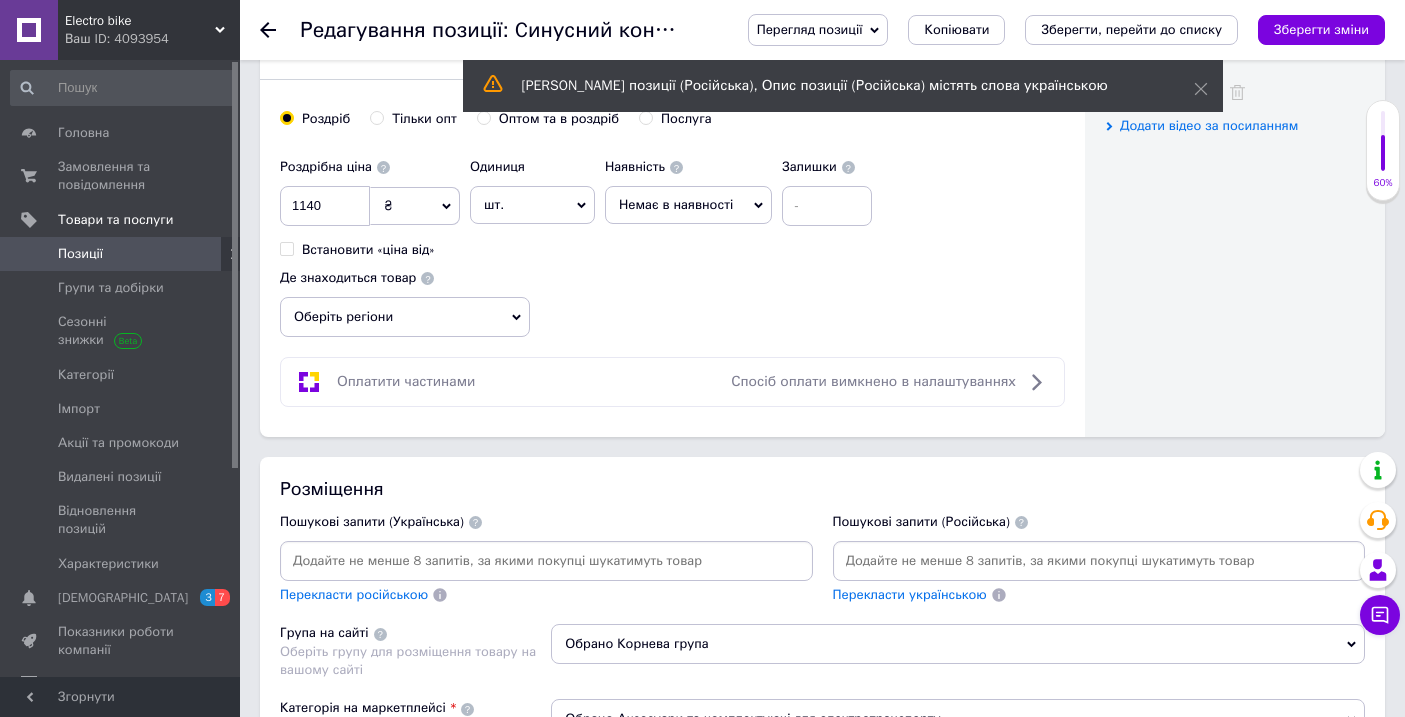 scroll, scrollTop: 1010, scrollLeft: 0, axis: vertical 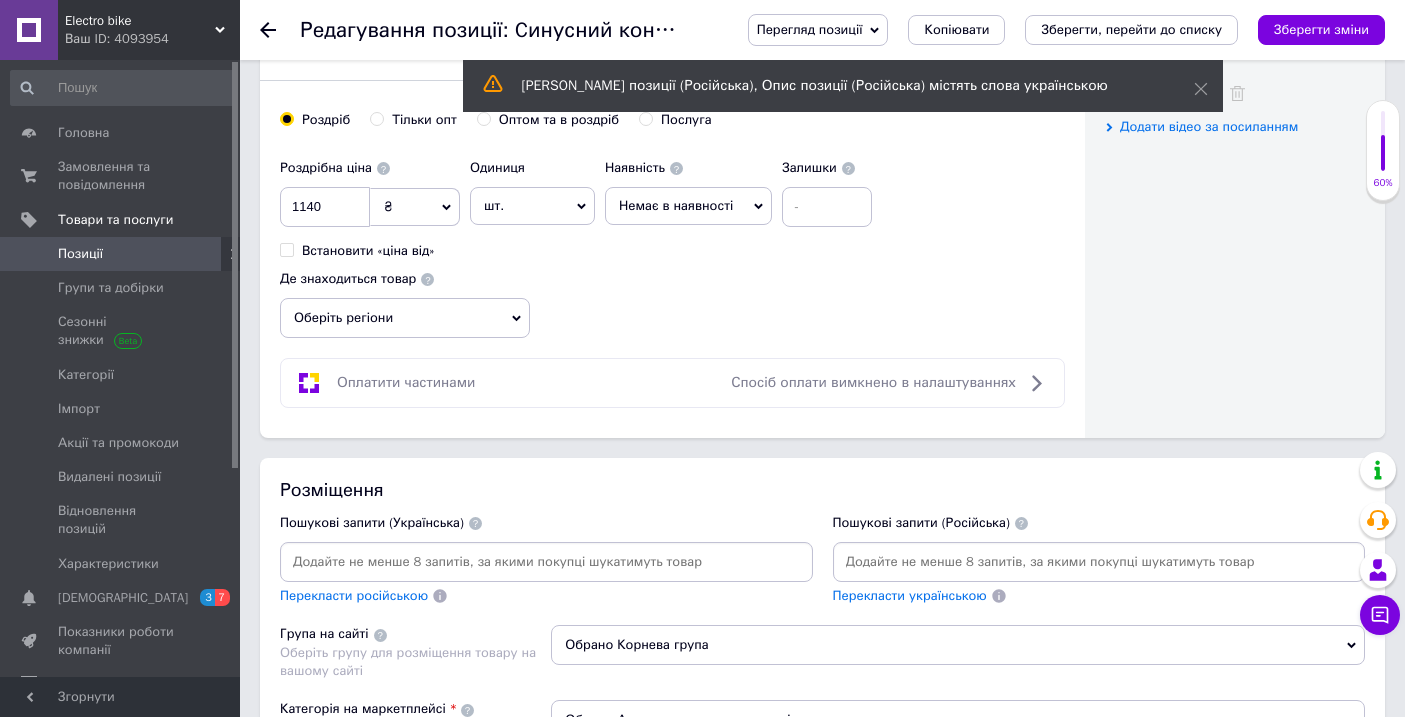 click on "Немає в наявності" at bounding box center [676, 205] 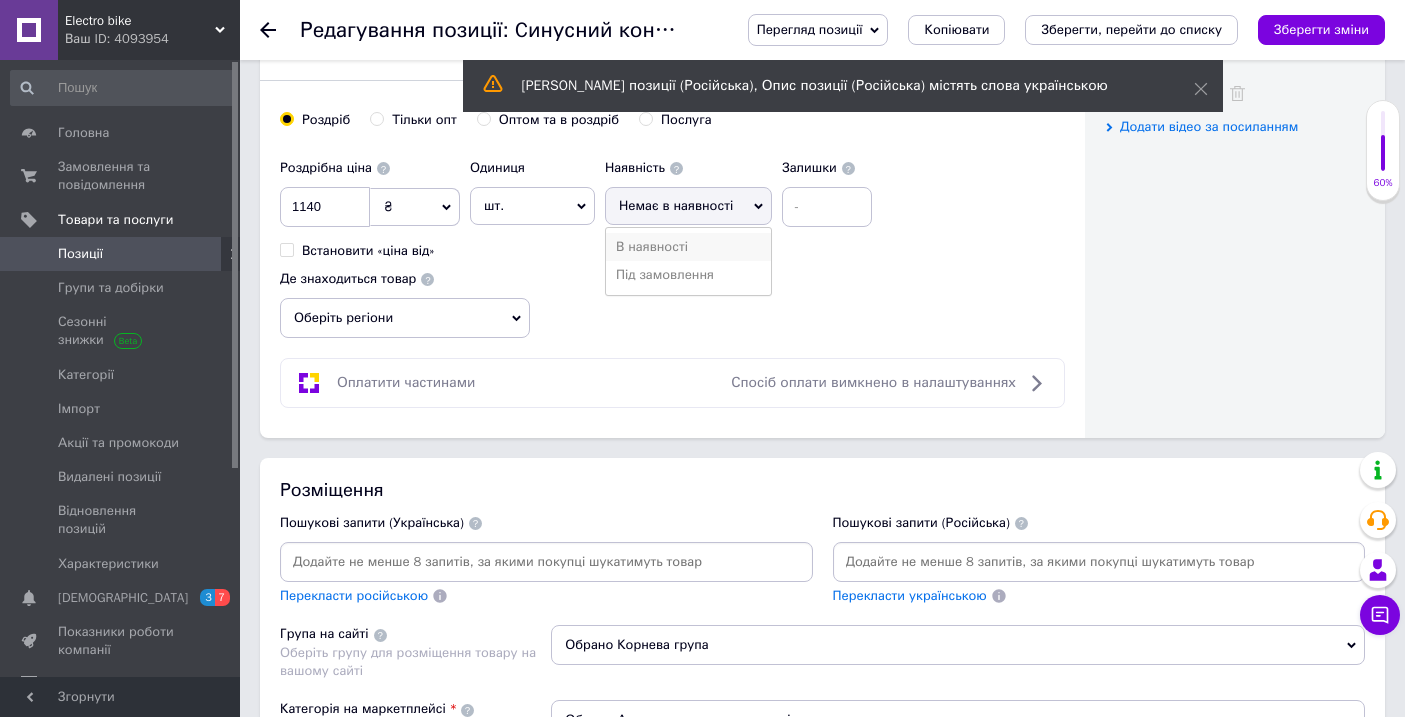 click on "В наявності" at bounding box center [688, 247] 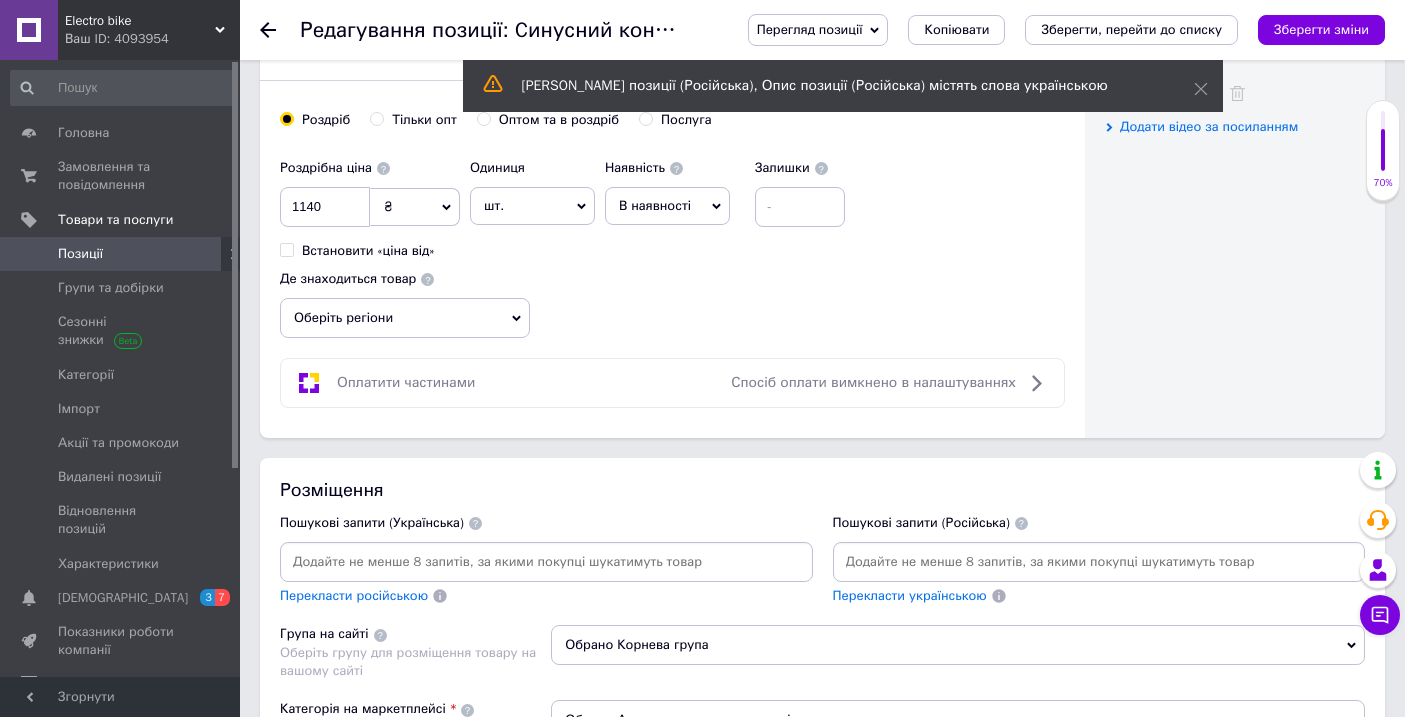 click on "Зберегти зміни" at bounding box center [1321, 30] 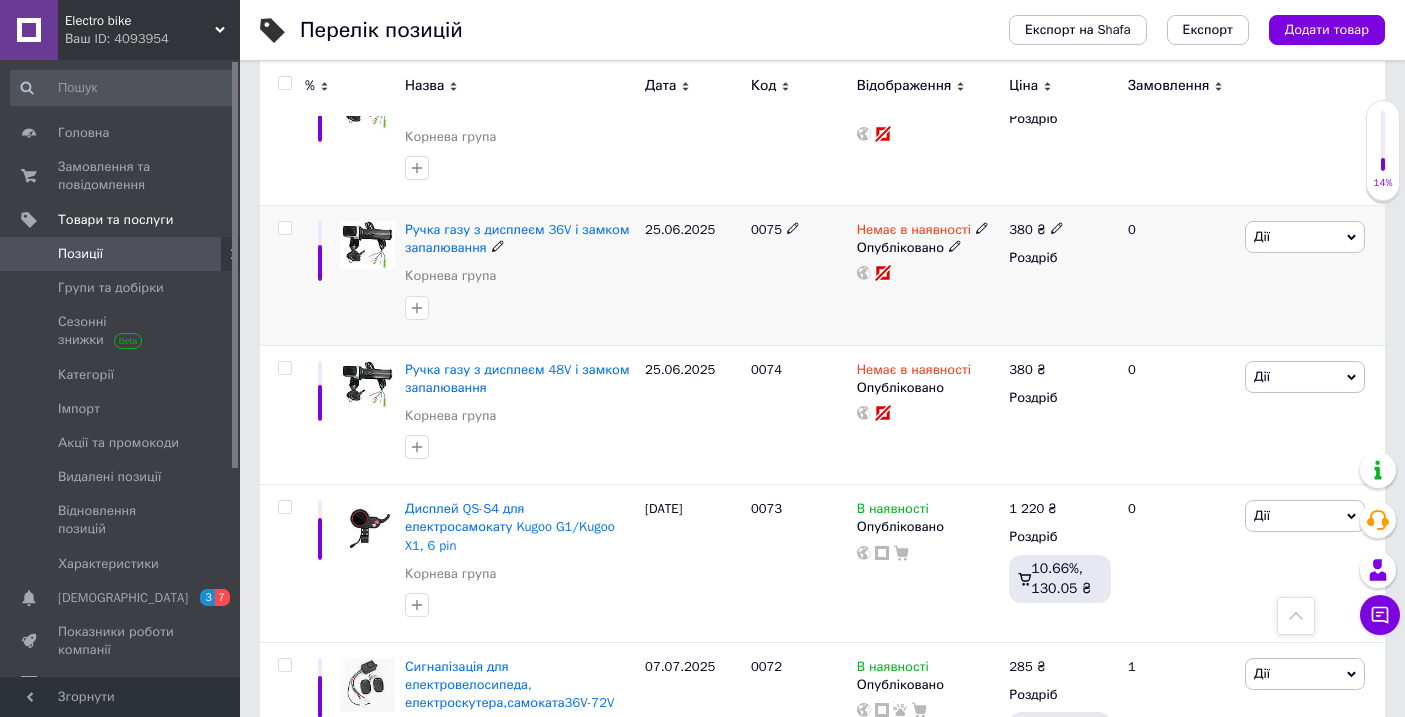 scroll, scrollTop: 10063, scrollLeft: 0, axis: vertical 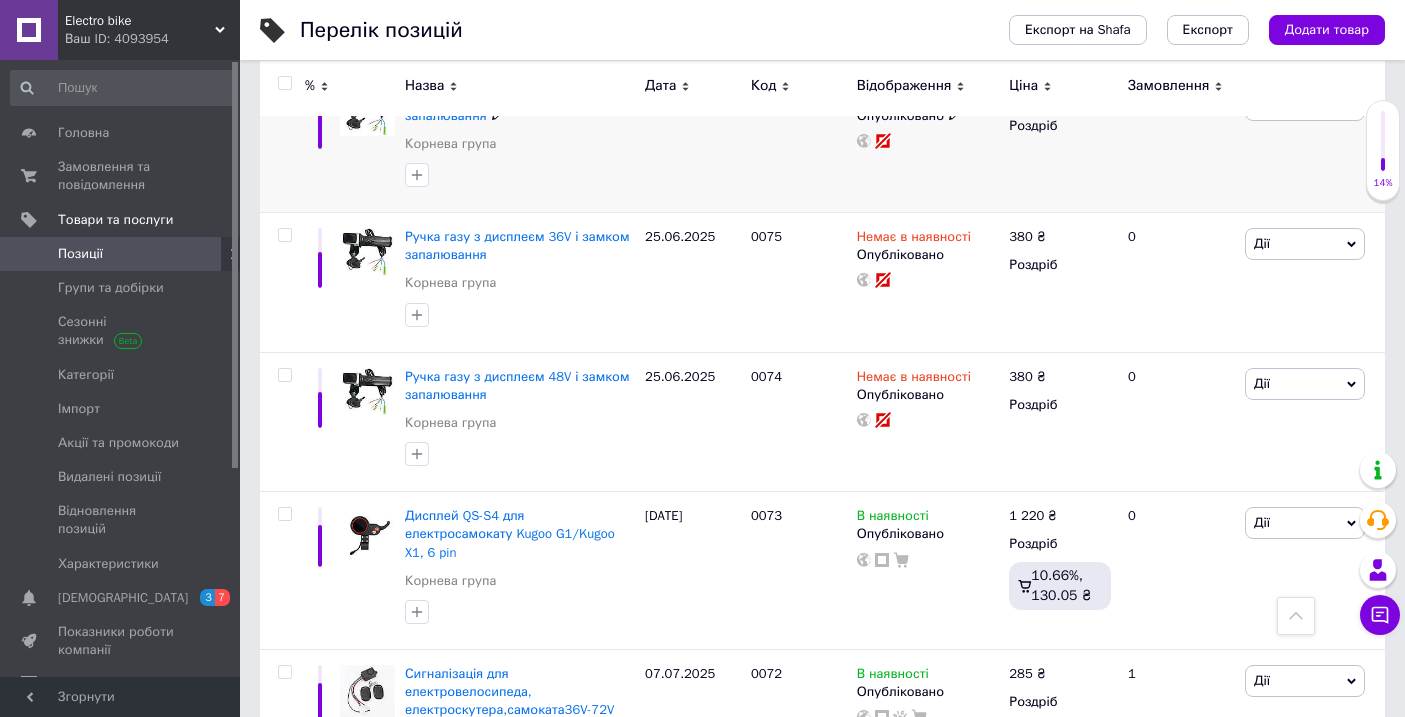 click at bounding box center (367, 113) 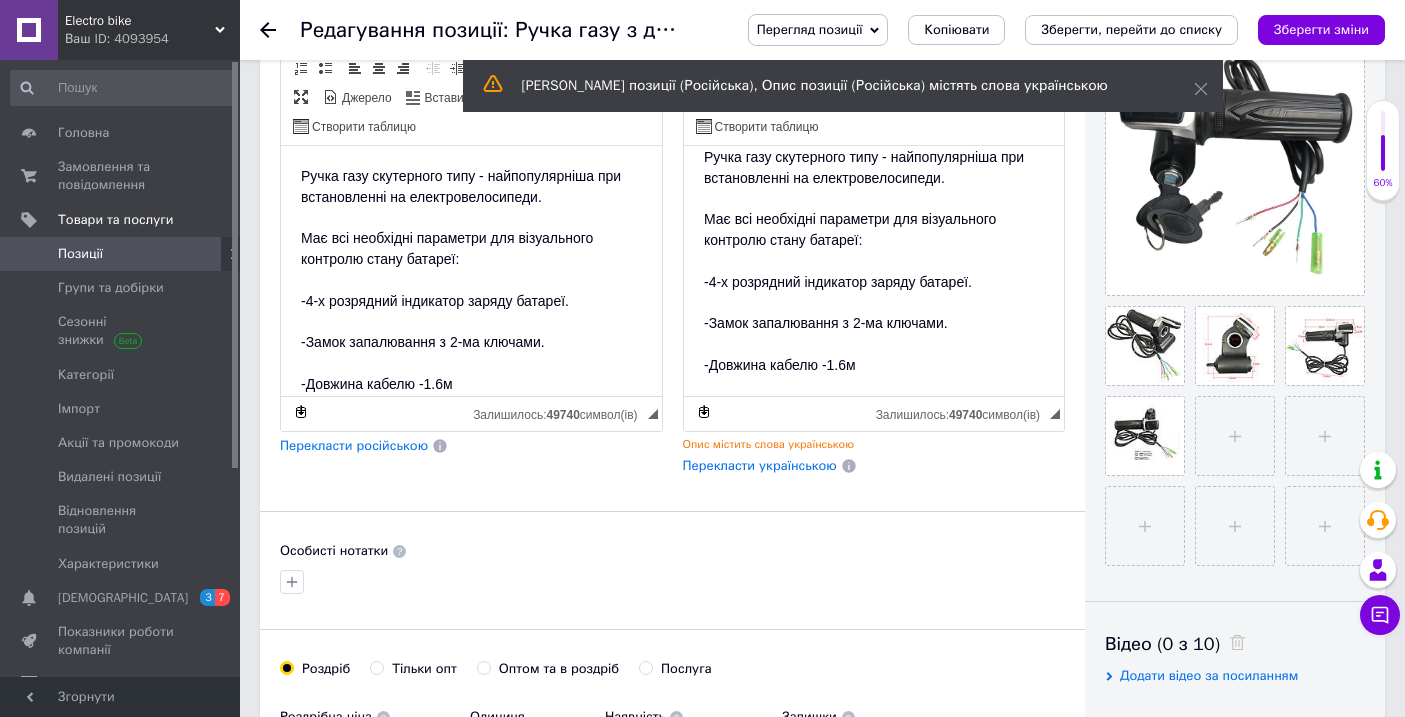 scroll, scrollTop: 899, scrollLeft: 0, axis: vertical 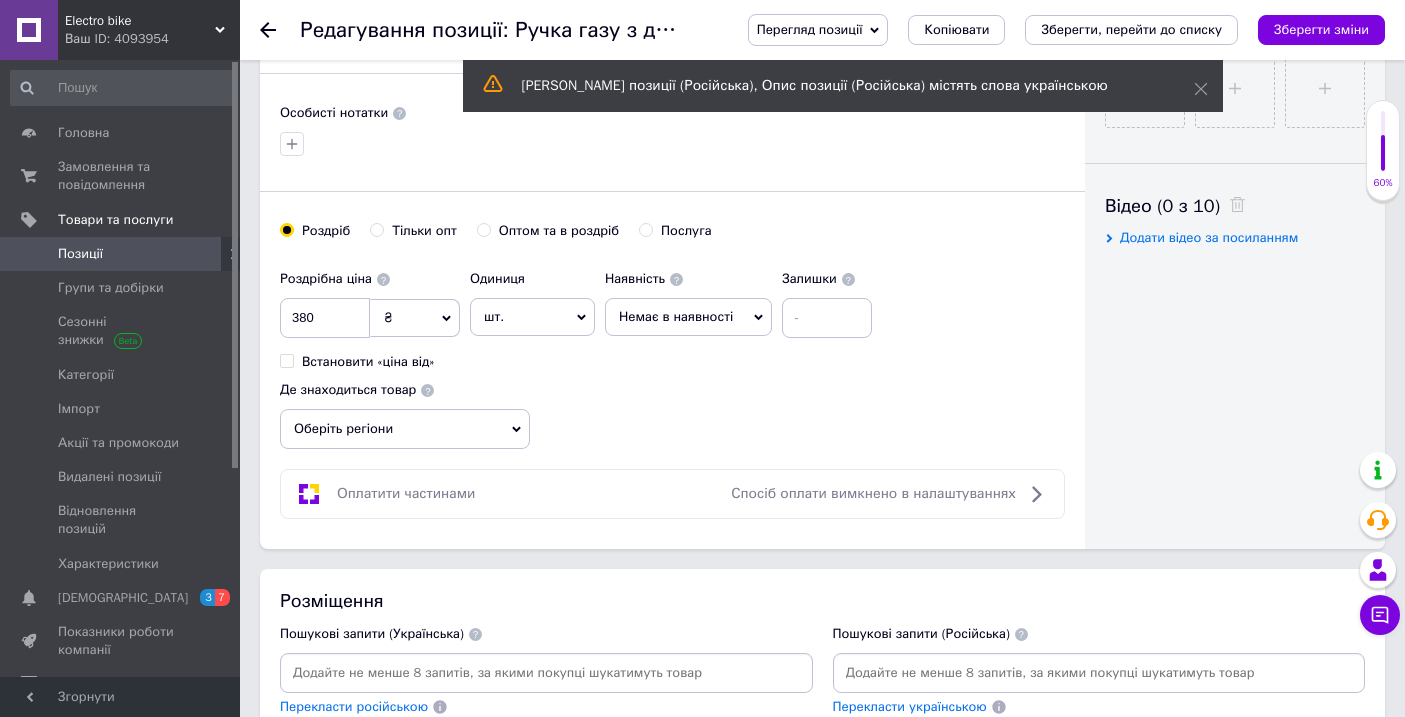 click on "Немає в наявності" at bounding box center [676, 316] 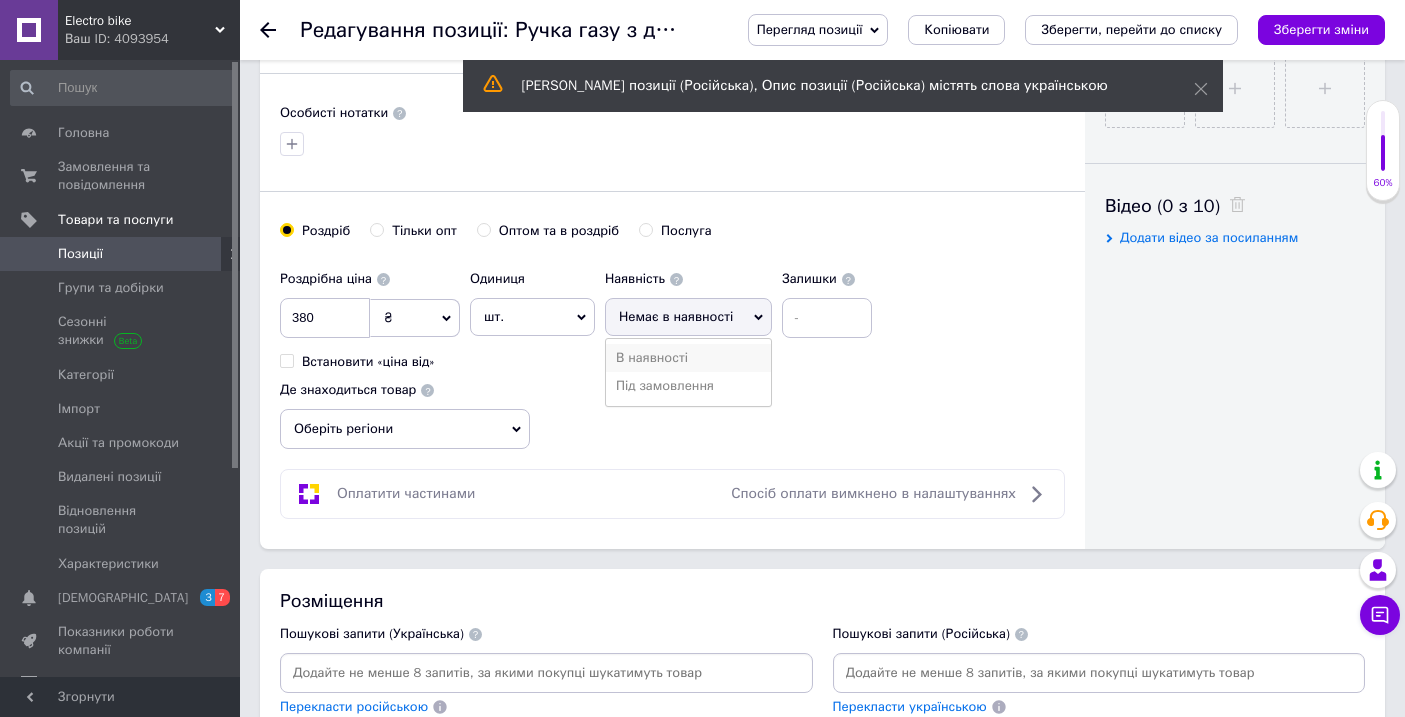 click on "В наявності" at bounding box center (688, 358) 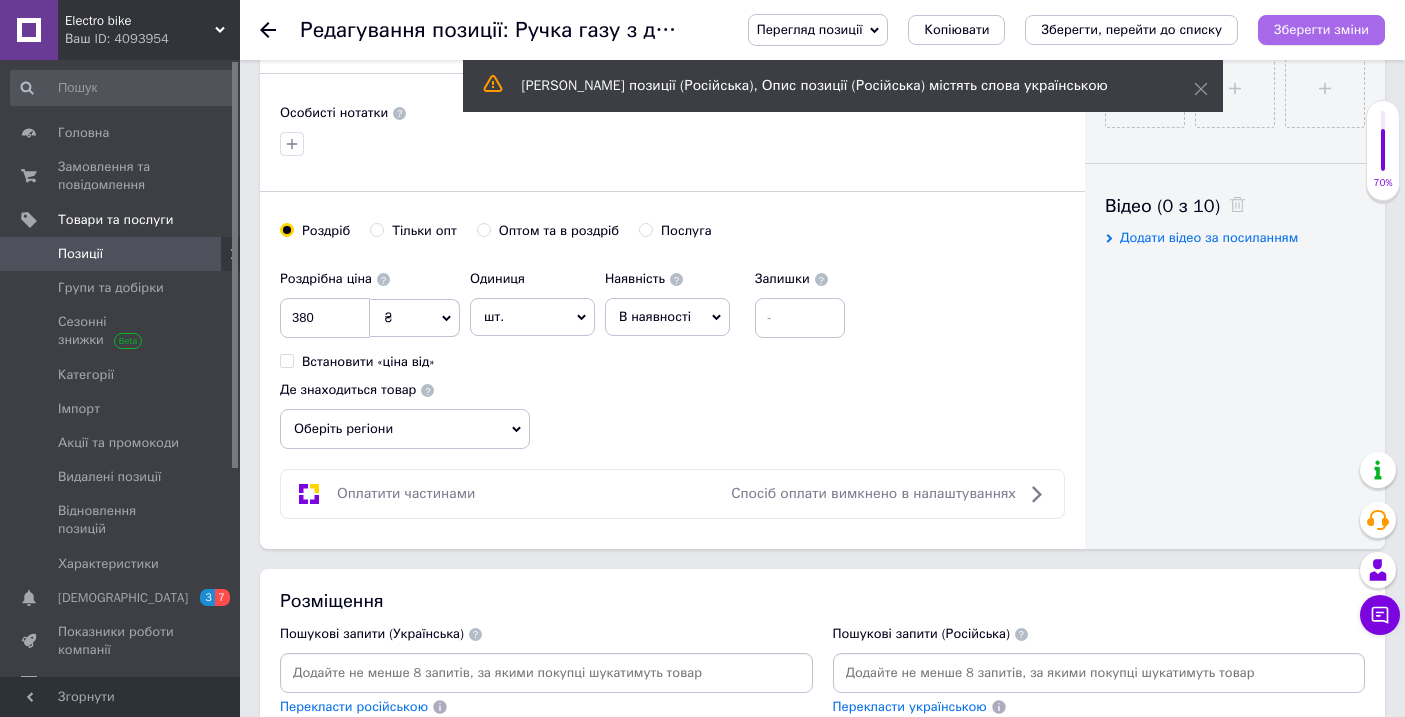 click on "Зберегти зміни" at bounding box center [1321, 29] 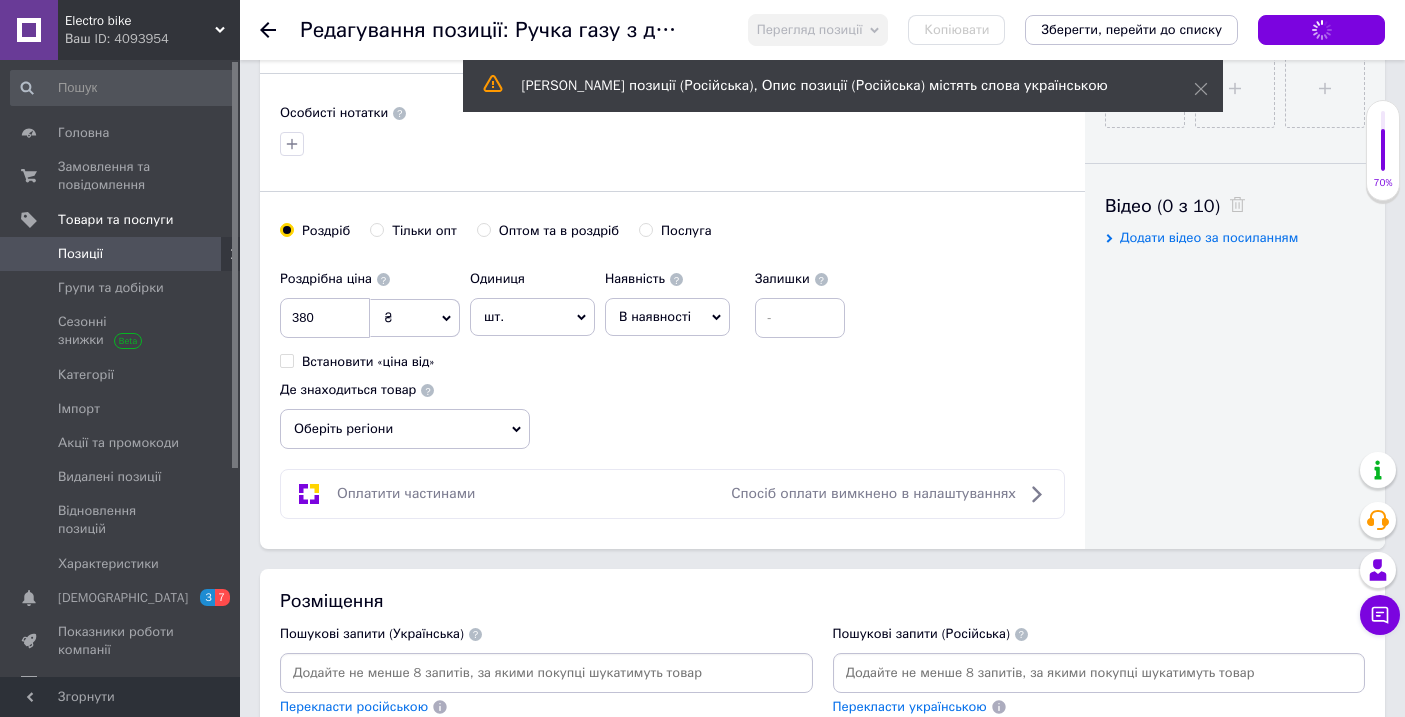 scroll, scrollTop: 0, scrollLeft: 0, axis: both 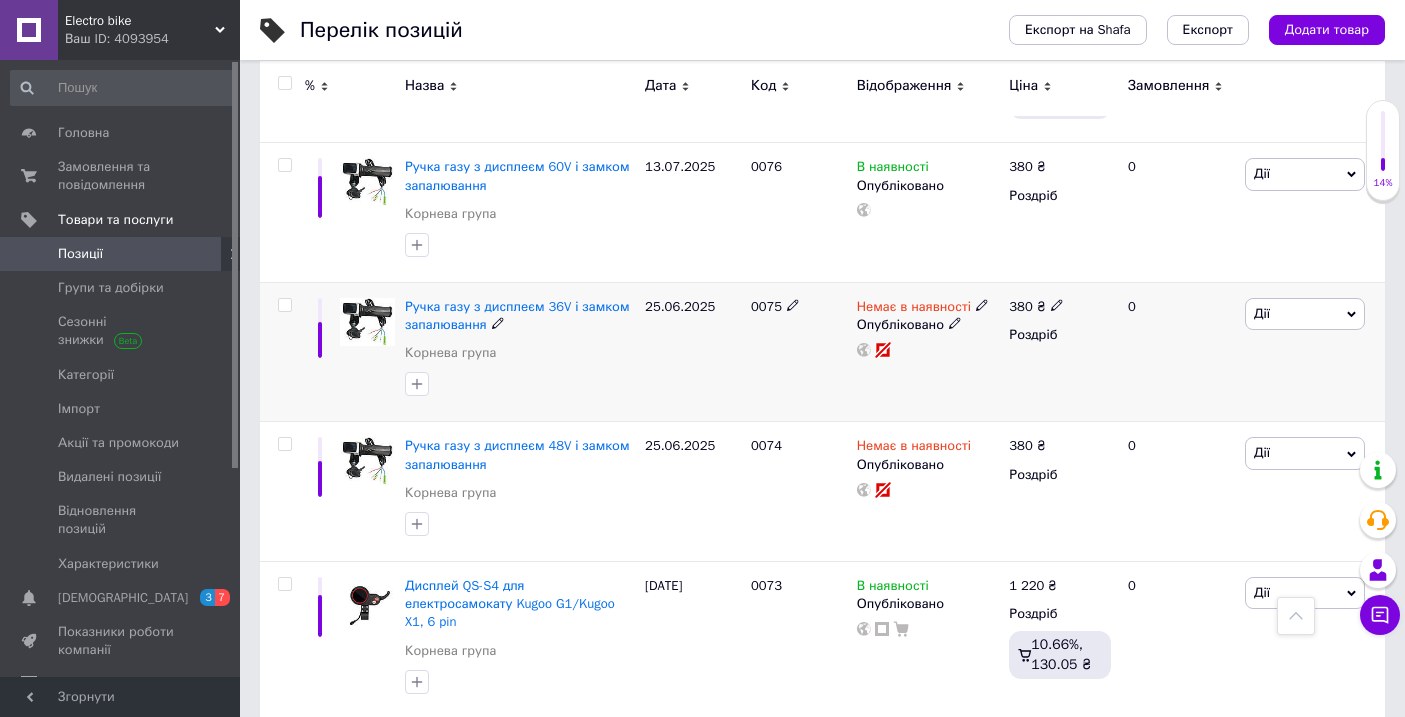 click at bounding box center [367, 322] 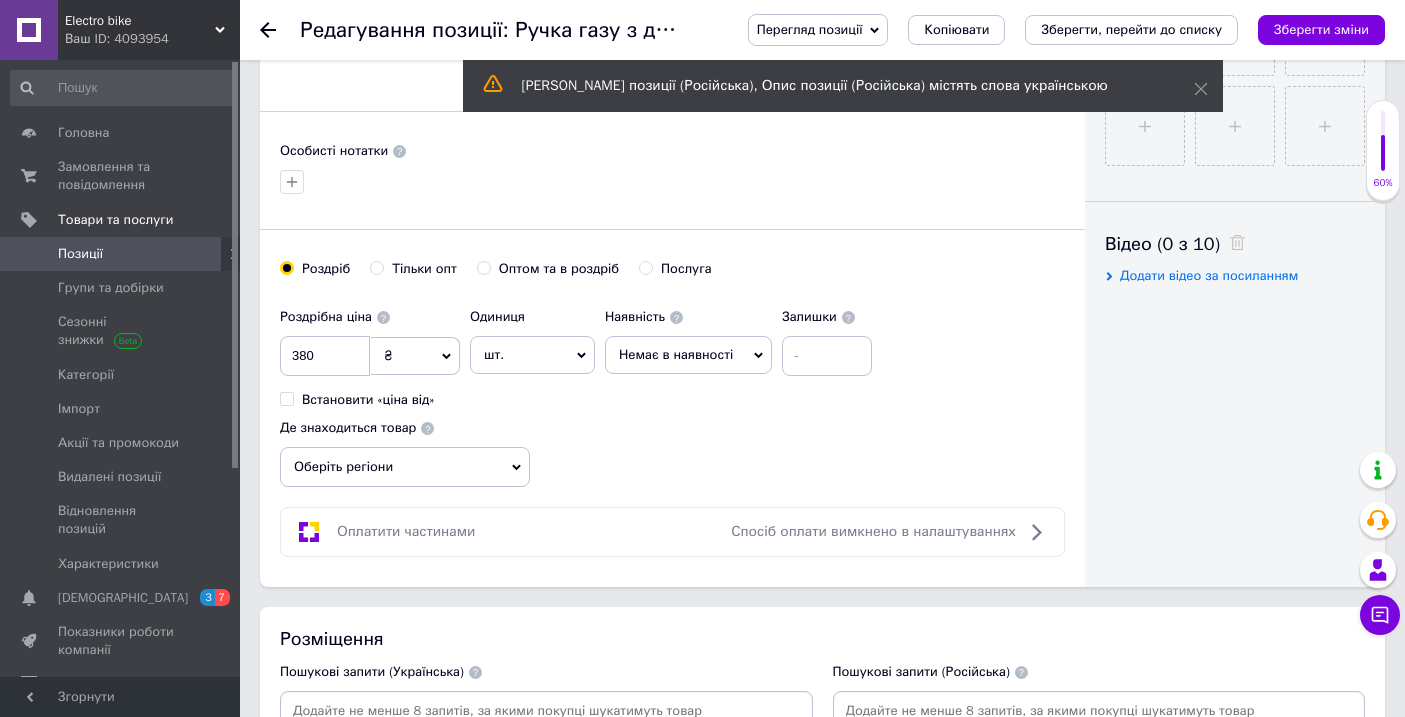 scroll, scrollTop: 859, scrollLeft: 0, axis: vertical 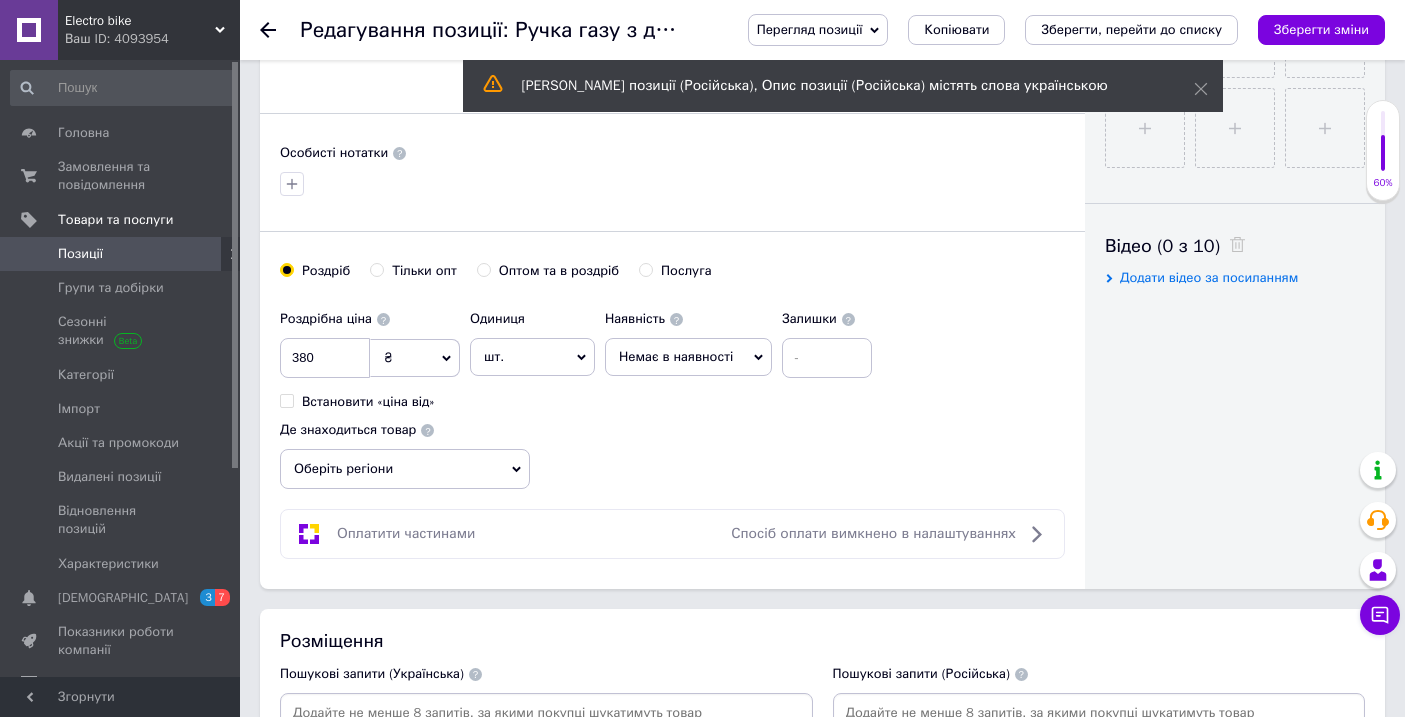 click on "Немає в наявності" at bounding box center (676, 356) 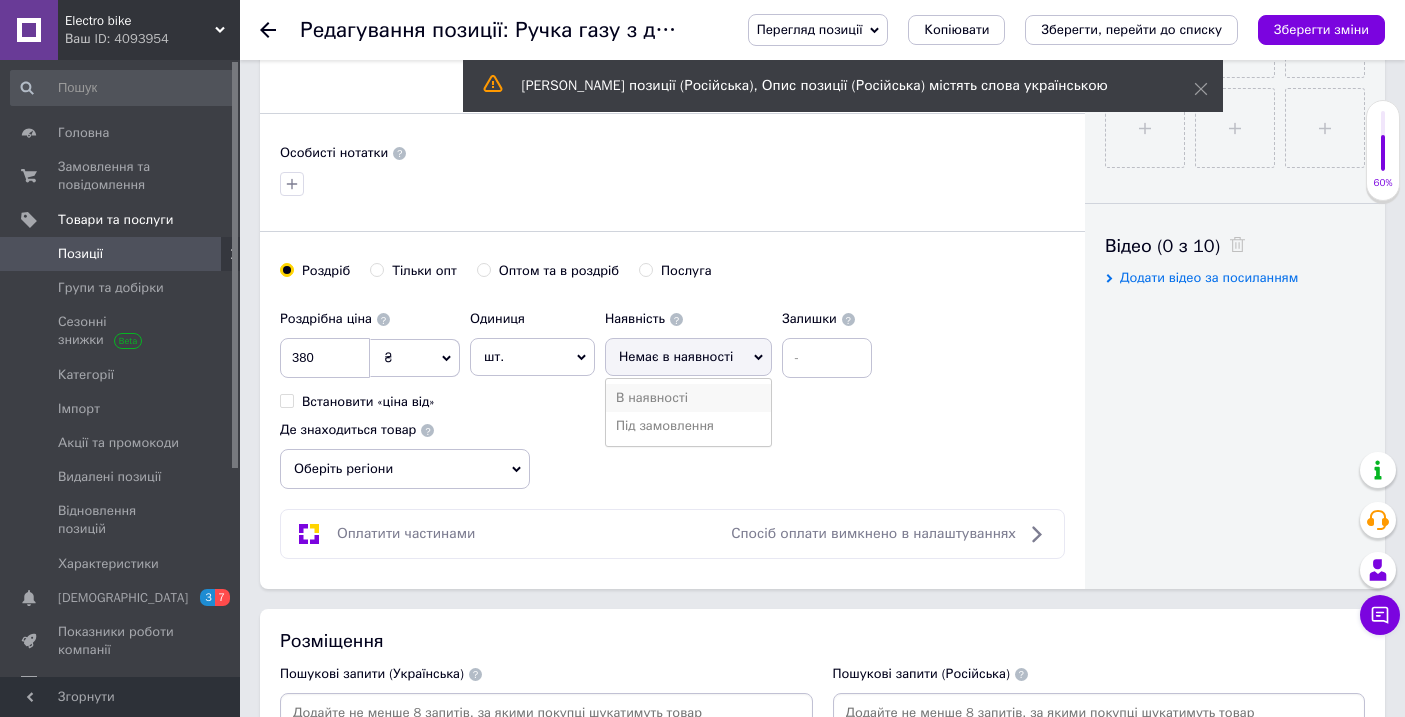 click on "В наявності" at bounding box center (688, 398) 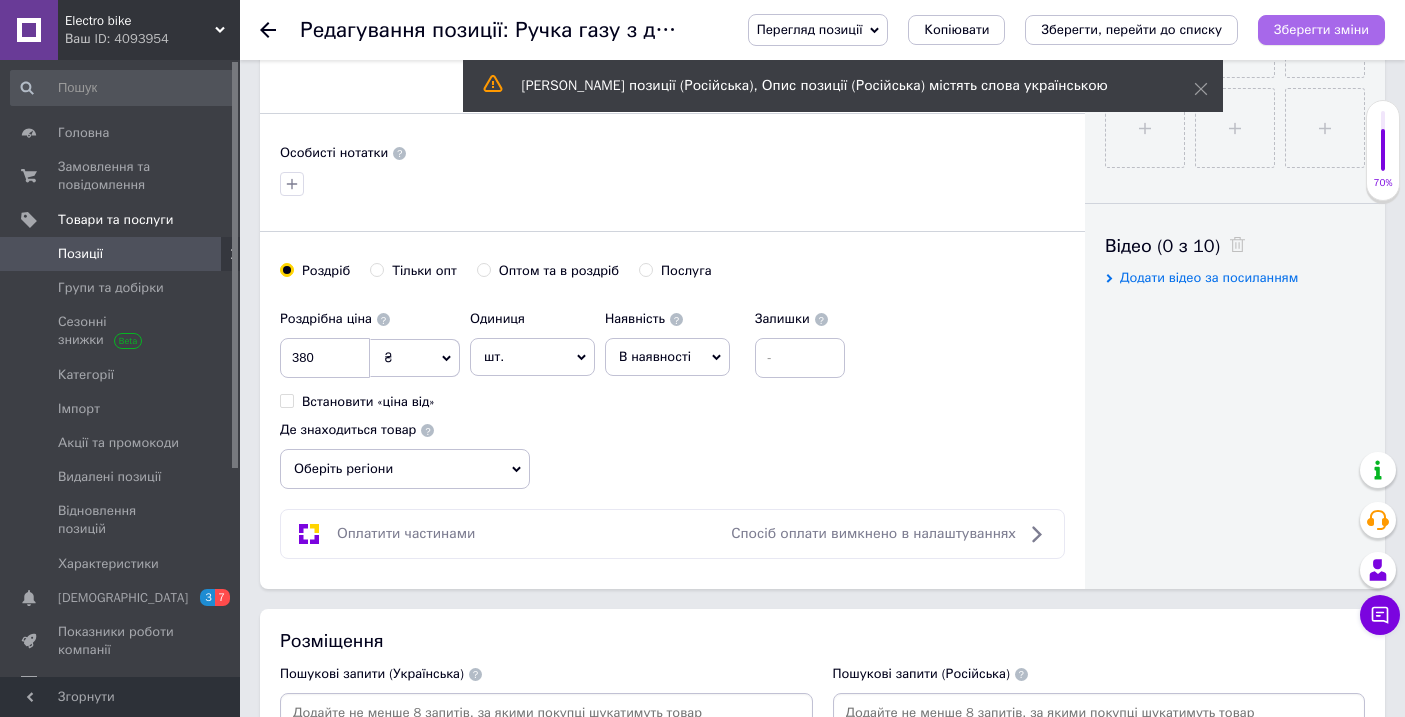 click on "Зберегти зміни" at bounding box center [1321, 29] 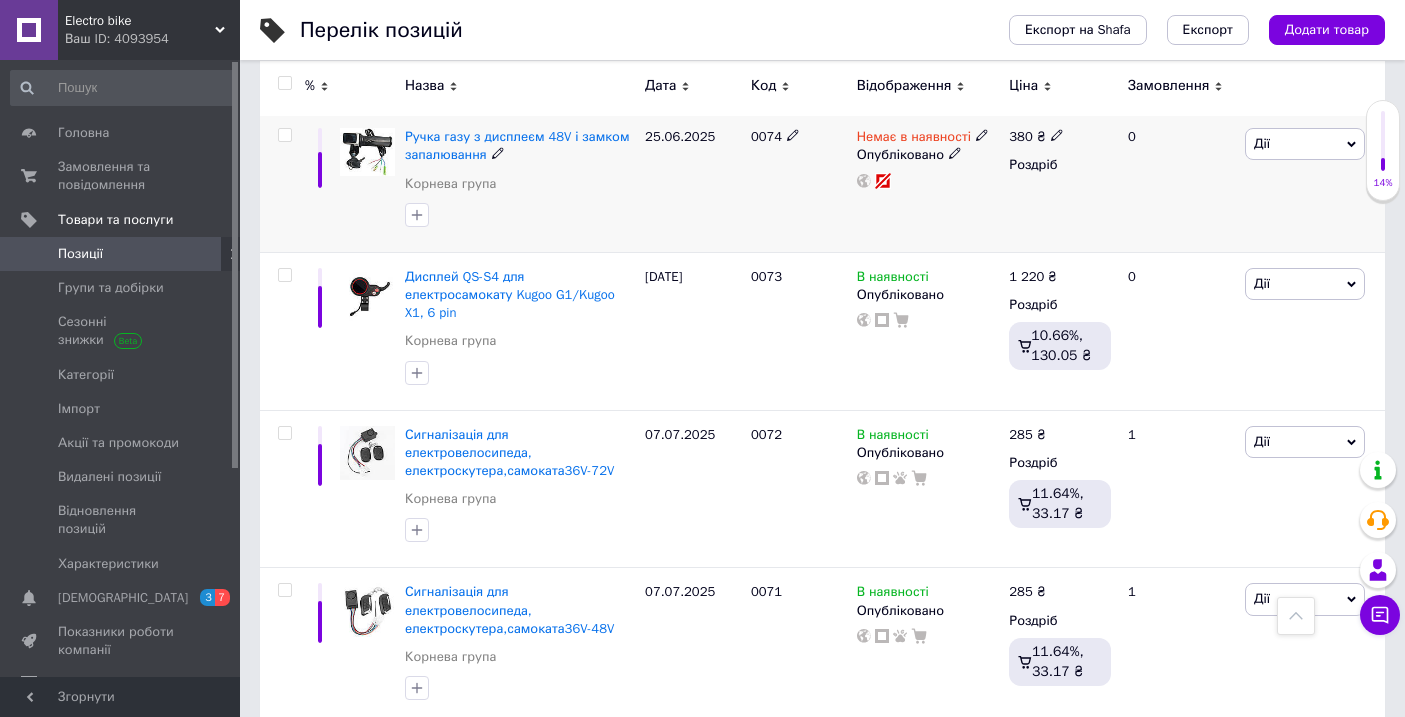 scroll, scrollTop: 10284, scrollLeft: 0, axis: vertical 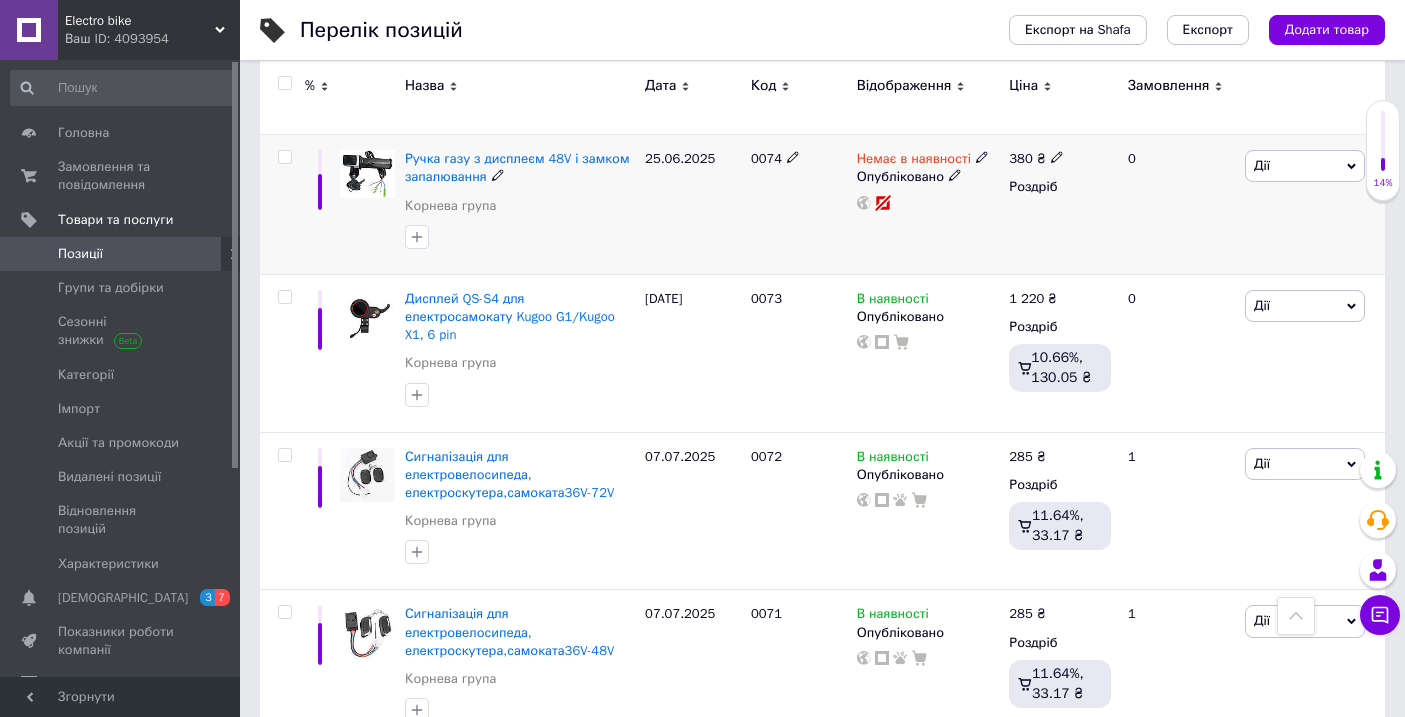 click at bounding box center [367, 174] 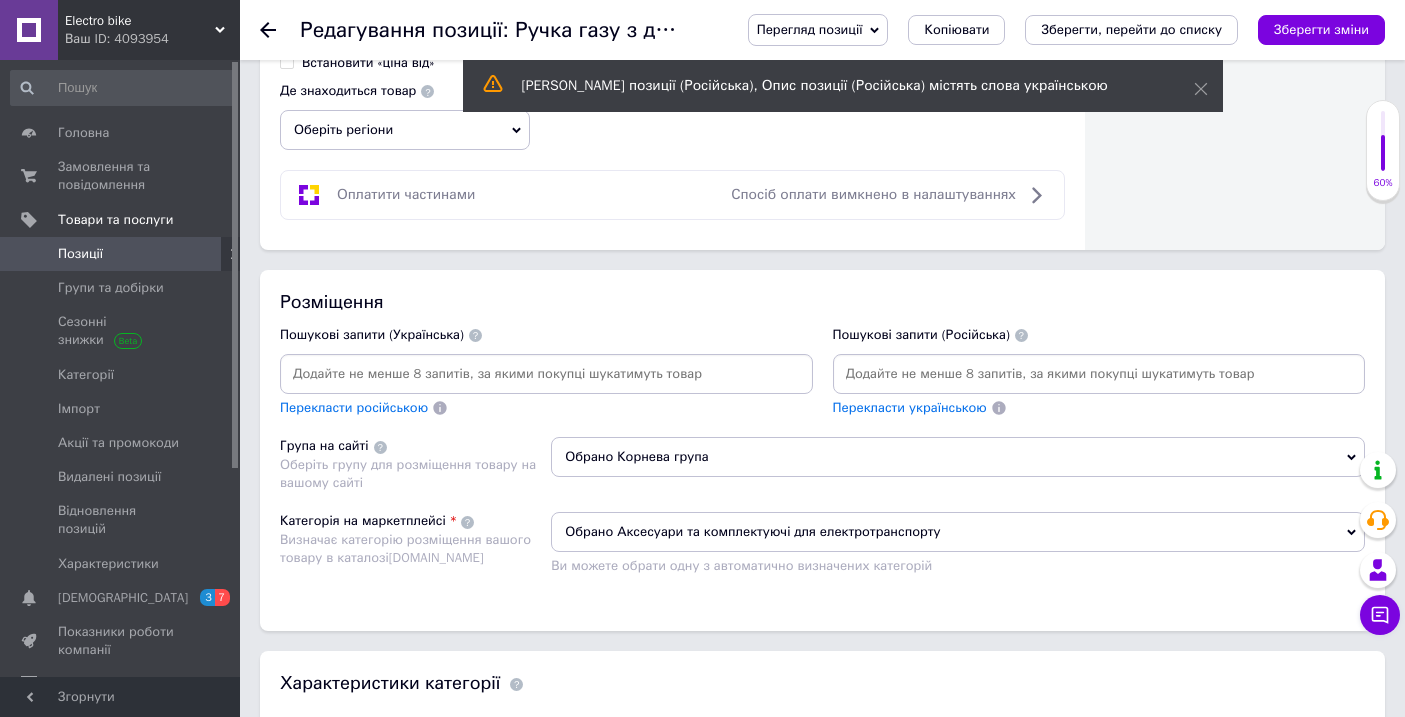 scroll, scrollTop: 973, scrollLeft: 0, axis: vertical 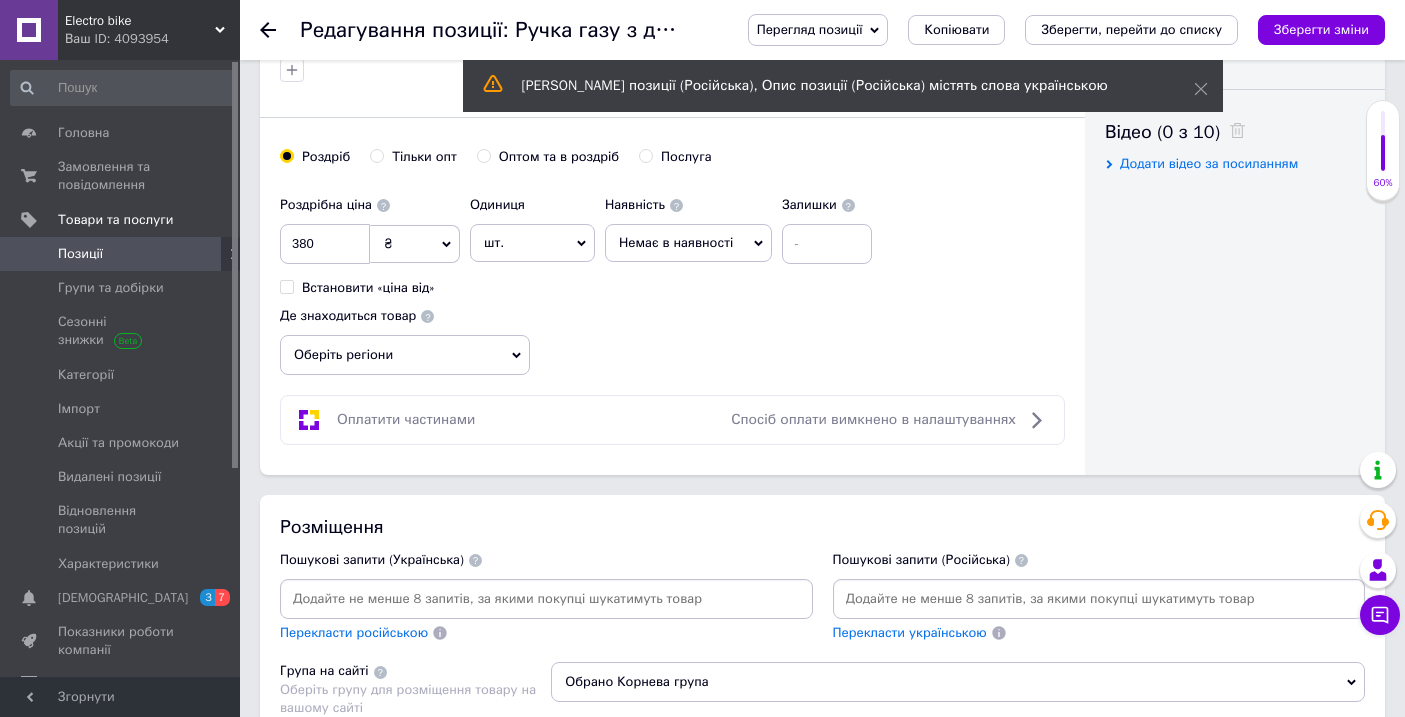 click on "Немає в наявності" at bounding box center [688, 243] 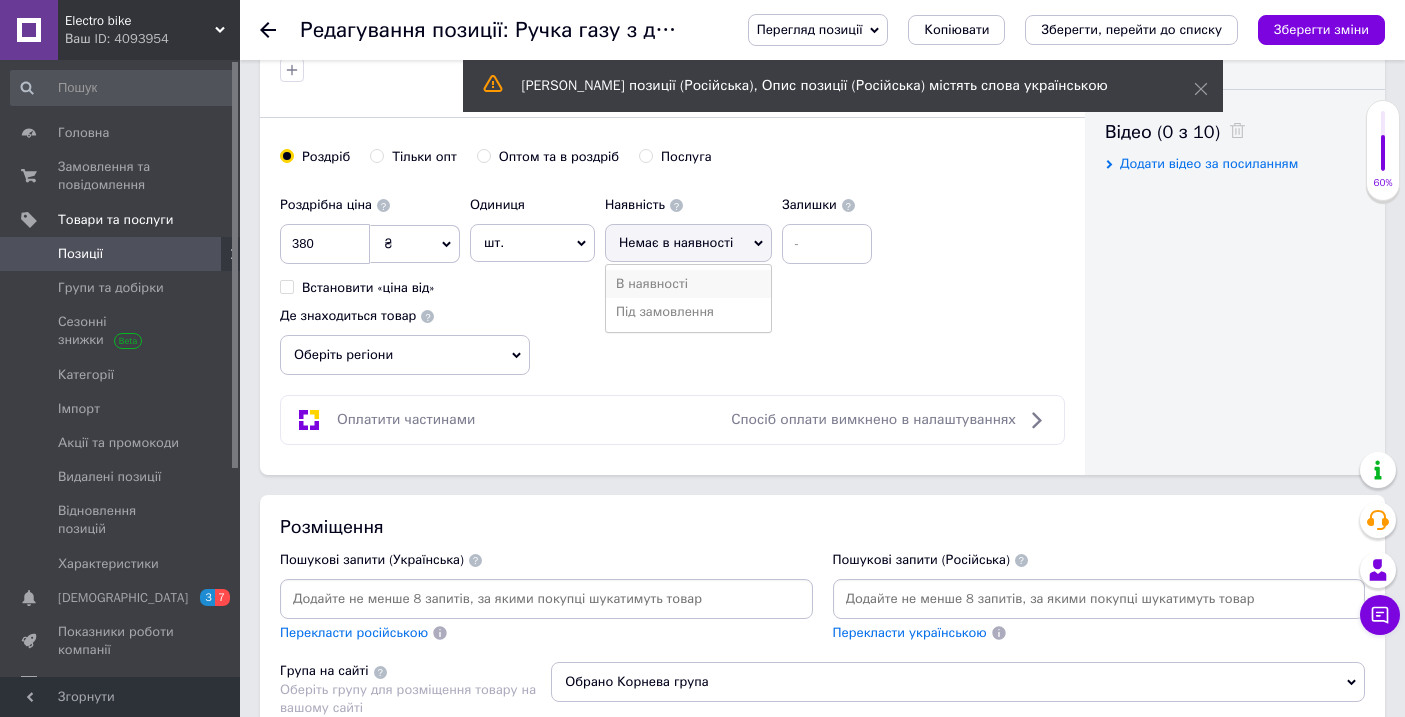 click on "В наявності" at bounding box center (688, 284) 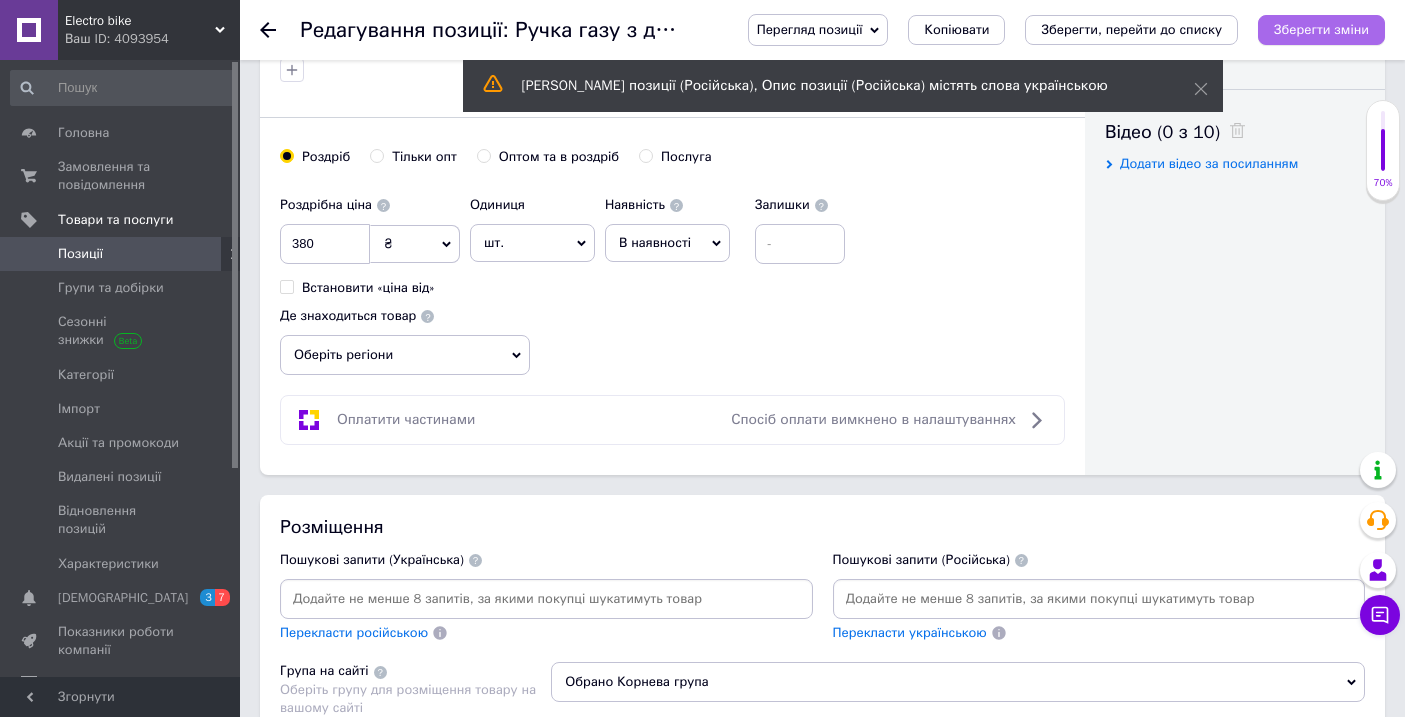 click on "Зберегти зміни" at bounding box center [1321, 30] 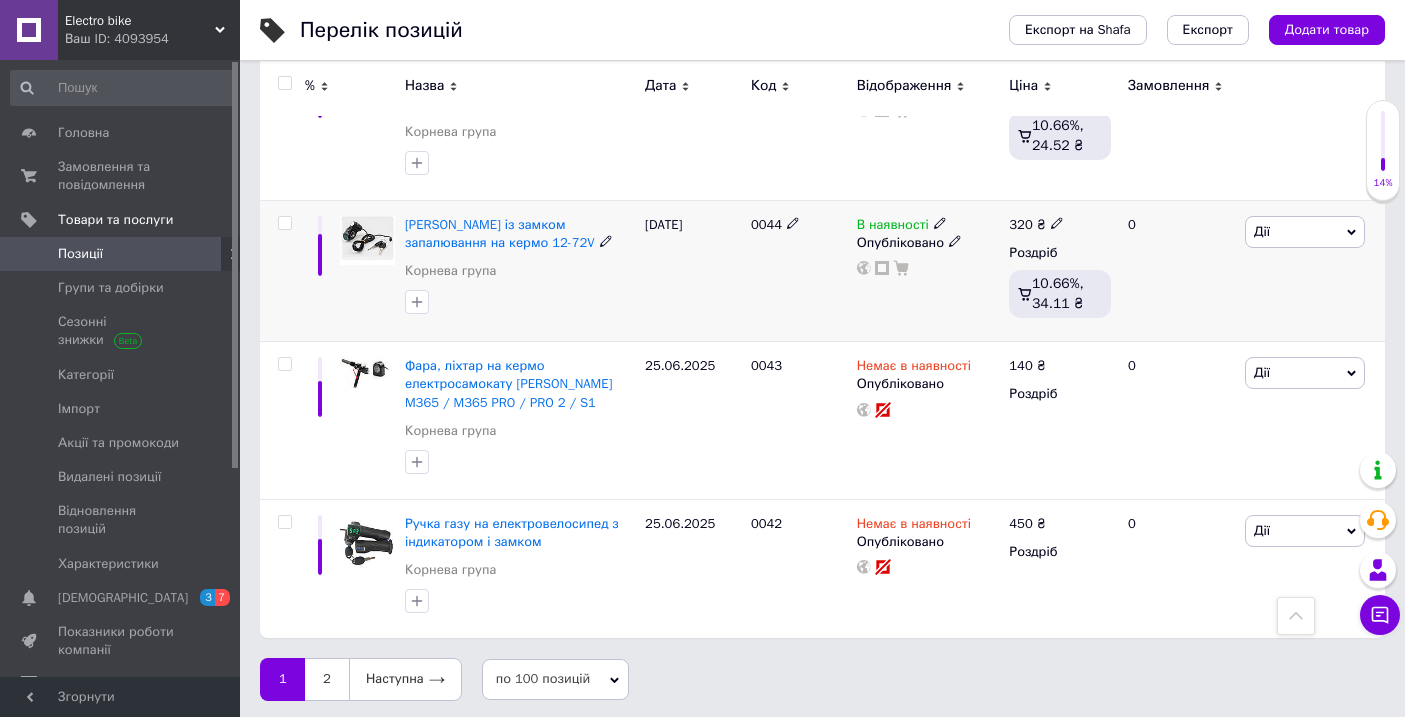scroll, scrollTop: 14844, scrollLeft: 0, axis: vertical 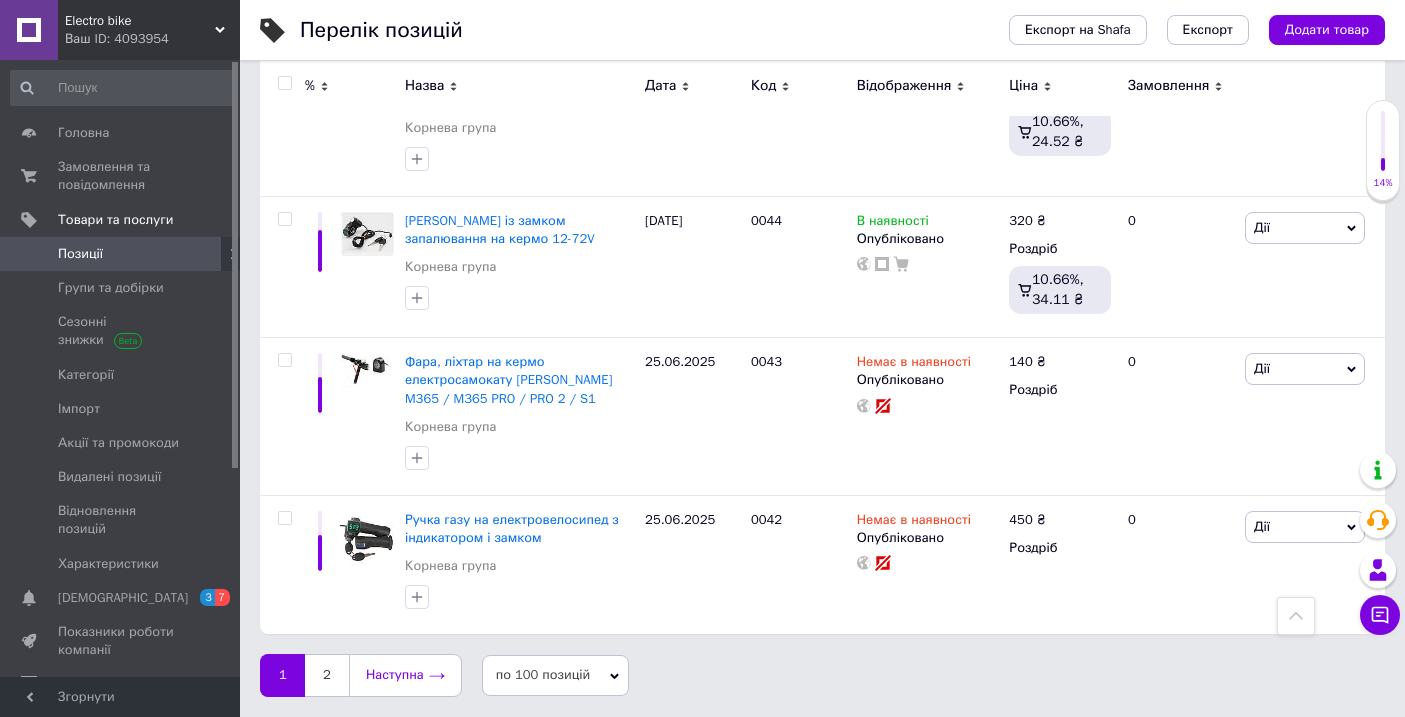 click on "Наступна" at bounding box center [405, 675] 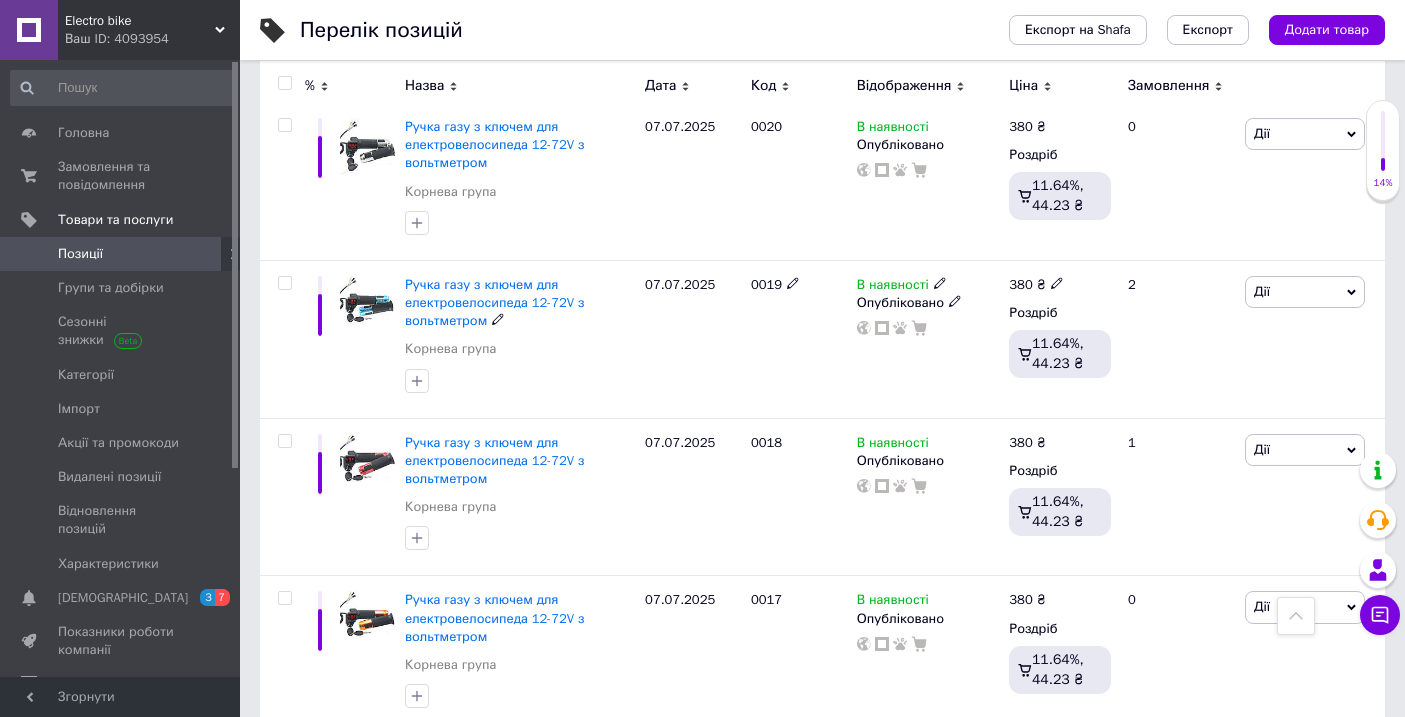 scroll, scrollTop: 3035, scrollLeft: 0, axis: vertical 